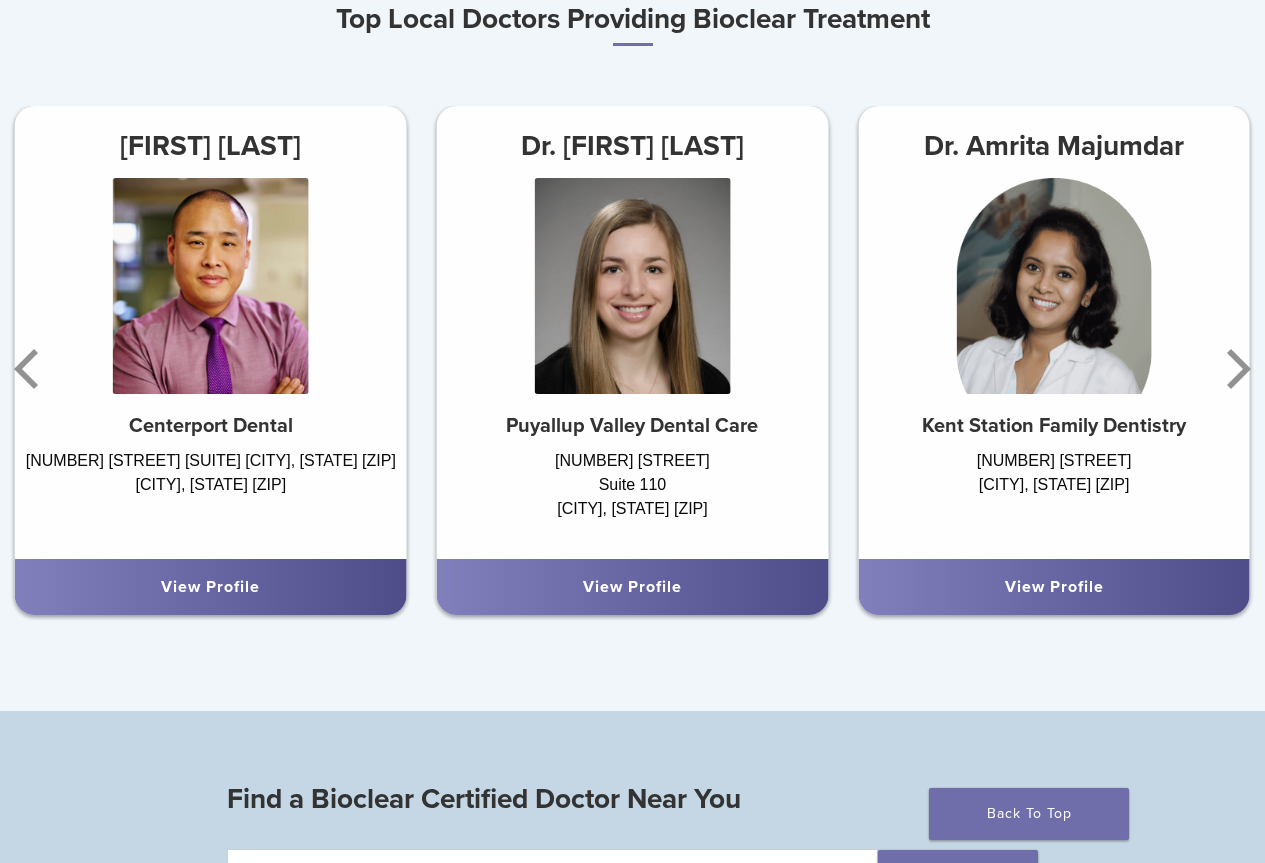 scroll, scrollTop: 1000, scrollLeft: 0, axis: vertical 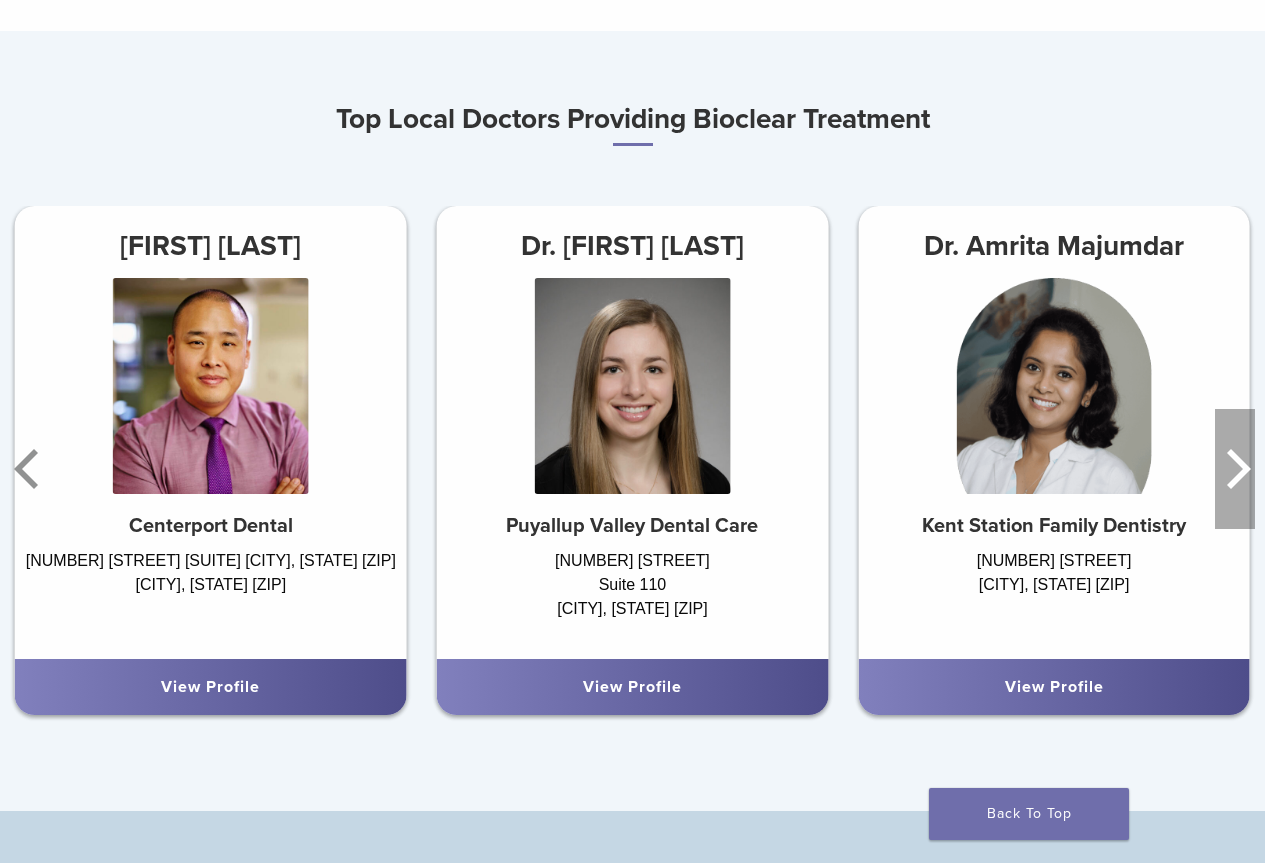 click 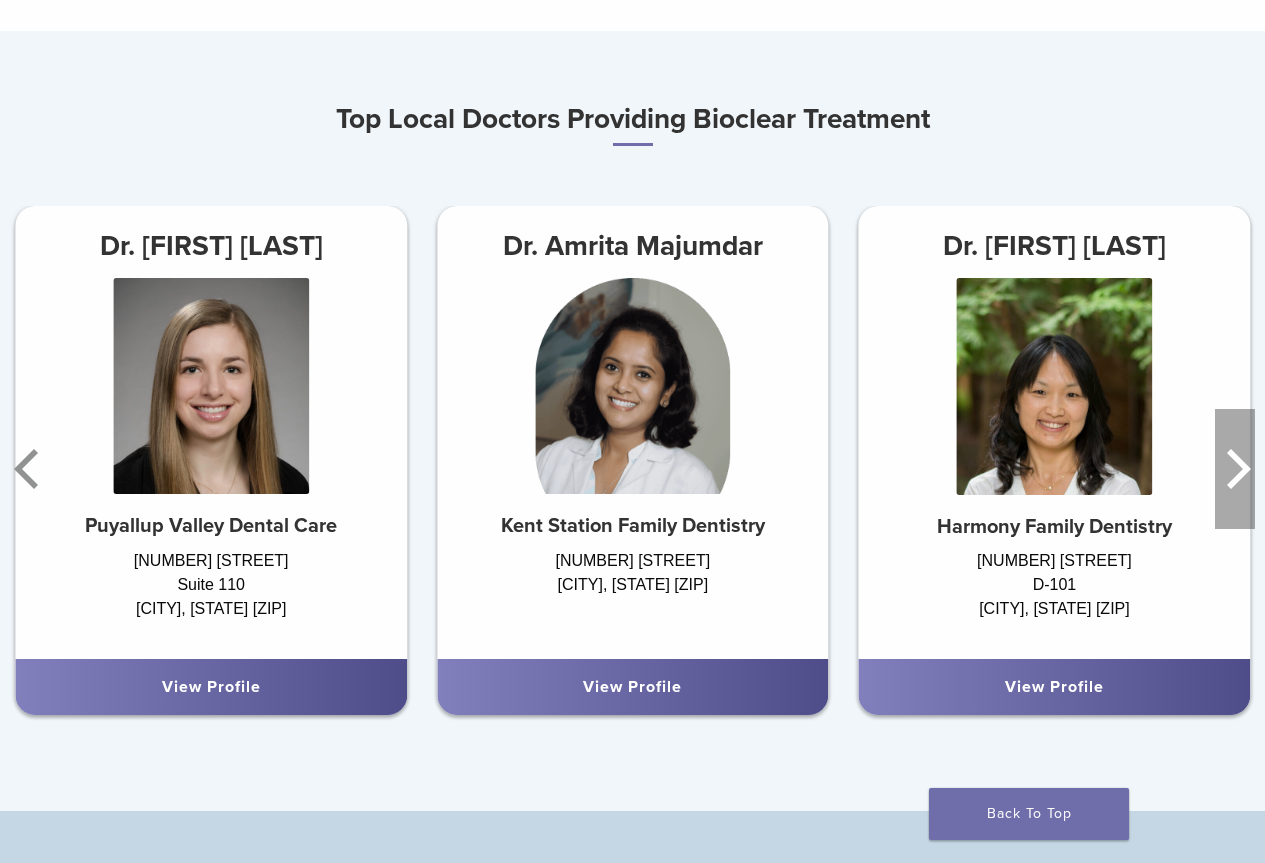 click 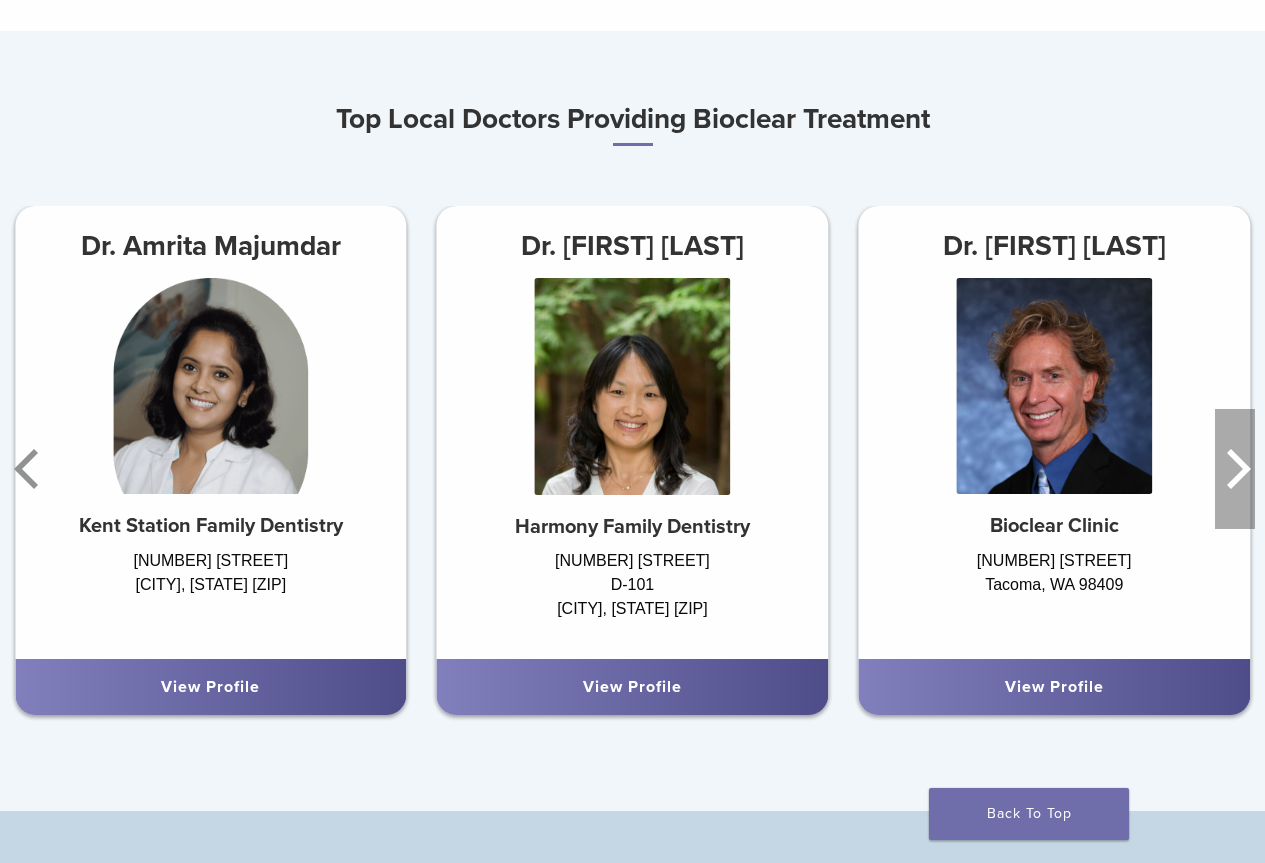 click 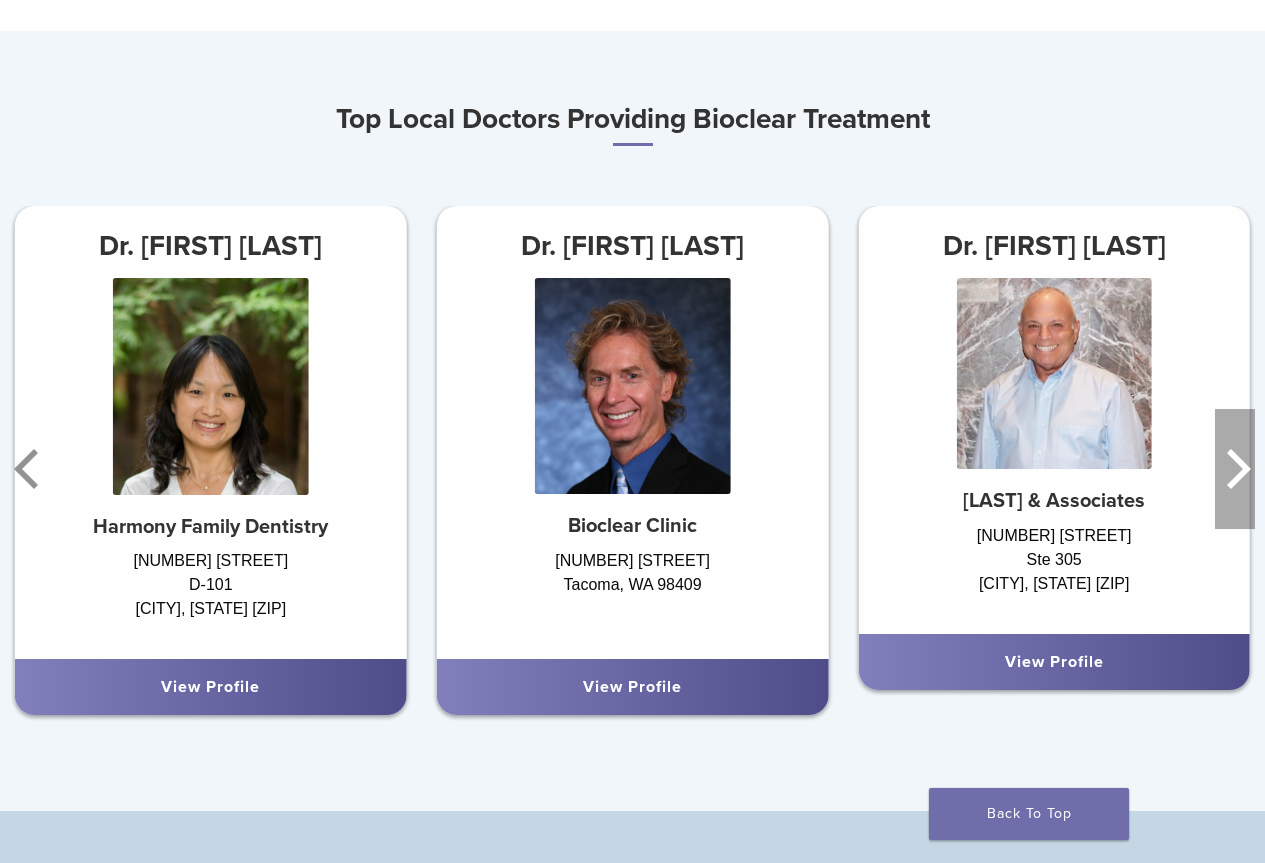 click 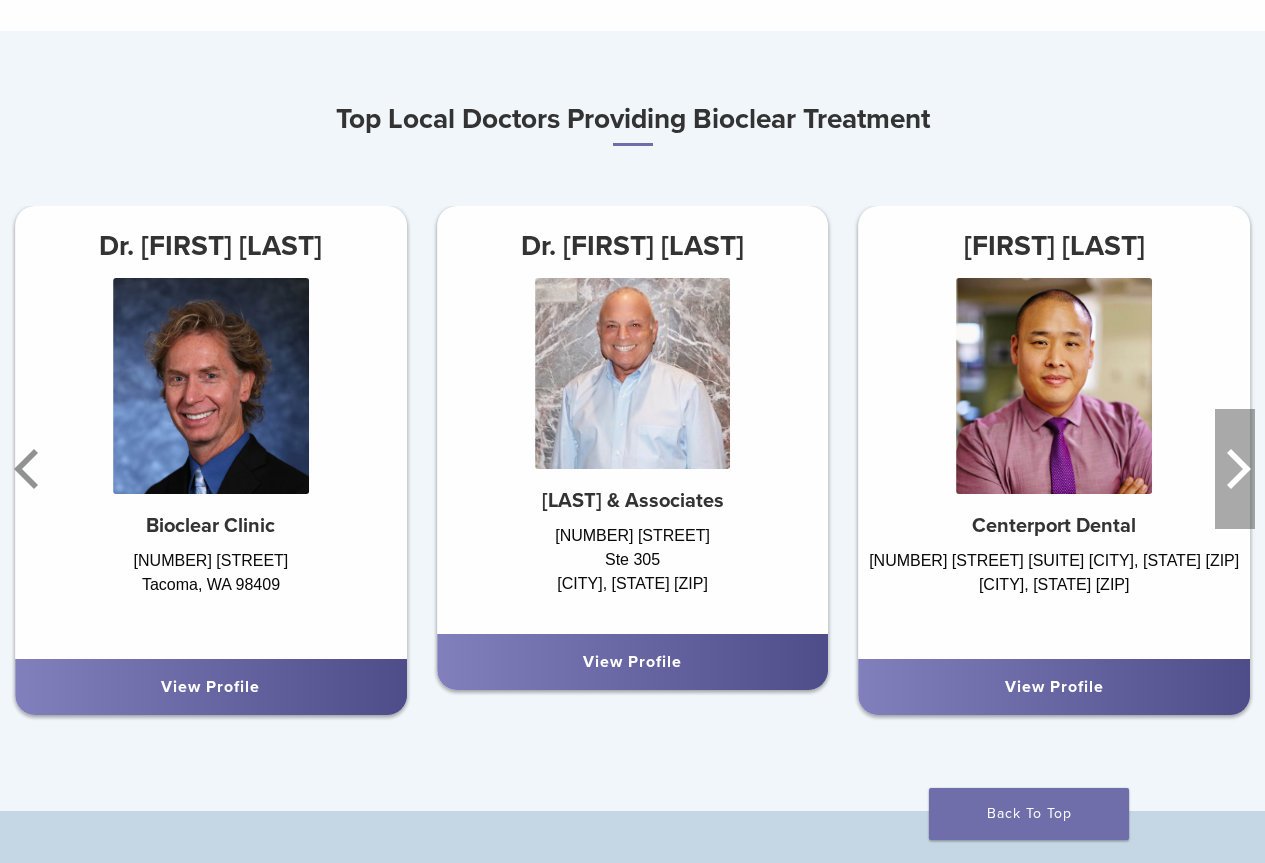 click 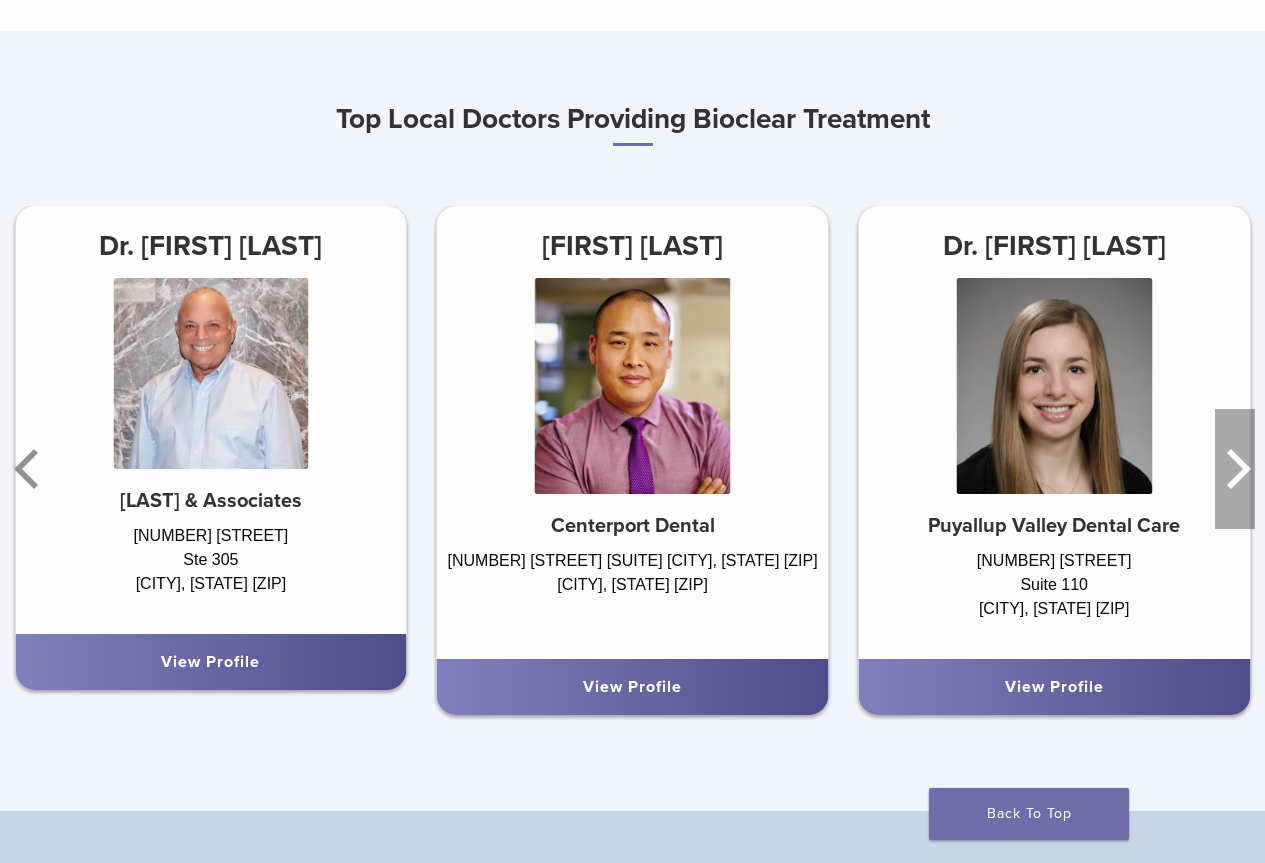 click 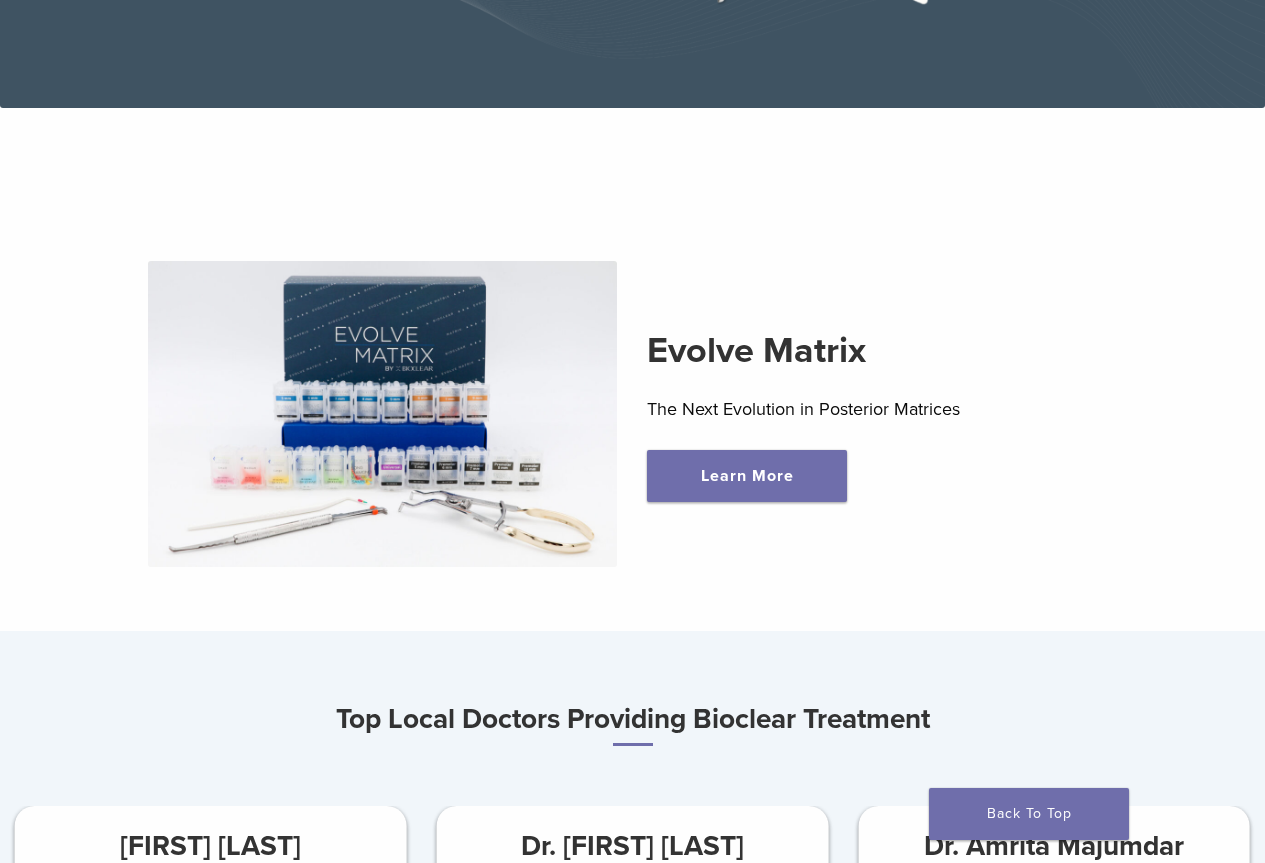 scroll, scrollTop: 0, scrollLeft: 0, axis: both 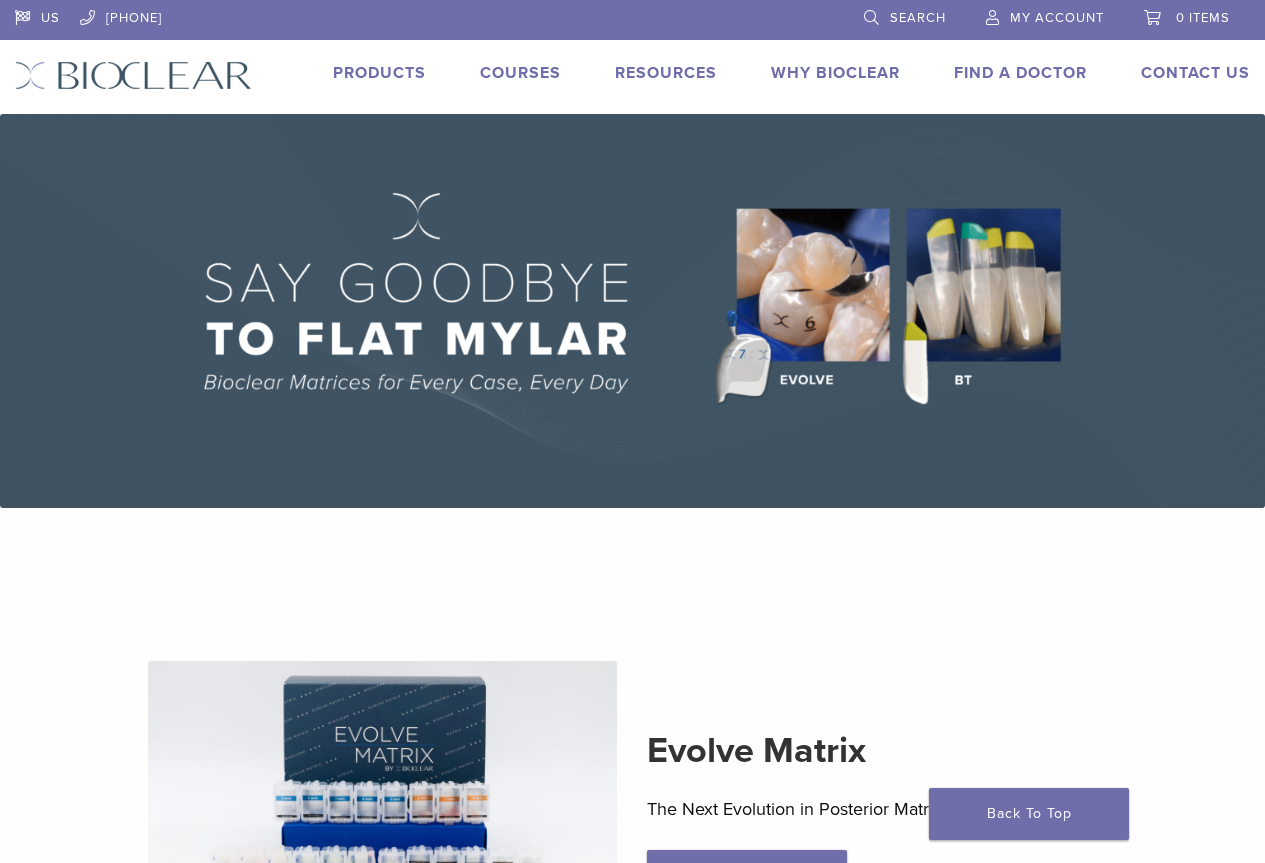click on "My Account" at bounding box center (1045, 15) 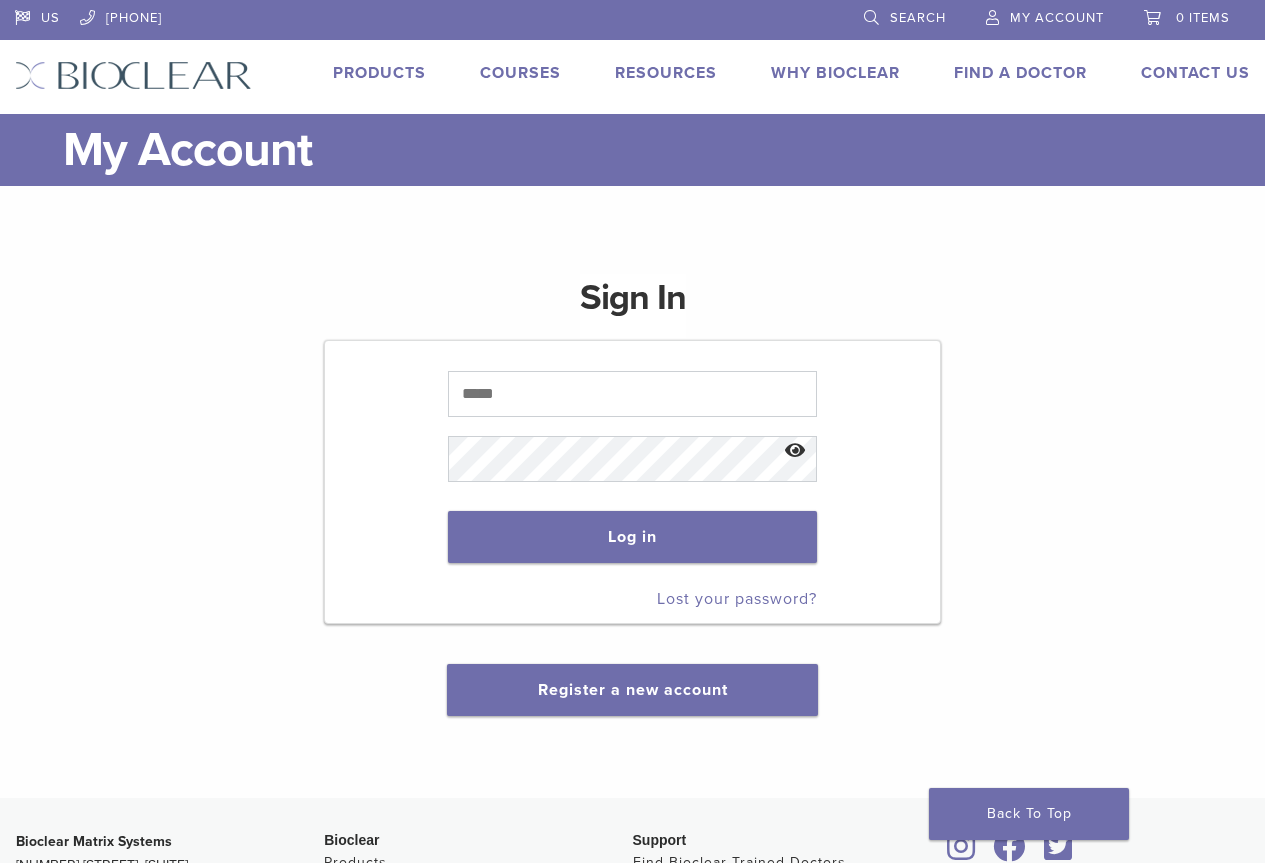 scroll, scrollTop: 0, scrollLeft: 0, axis: both 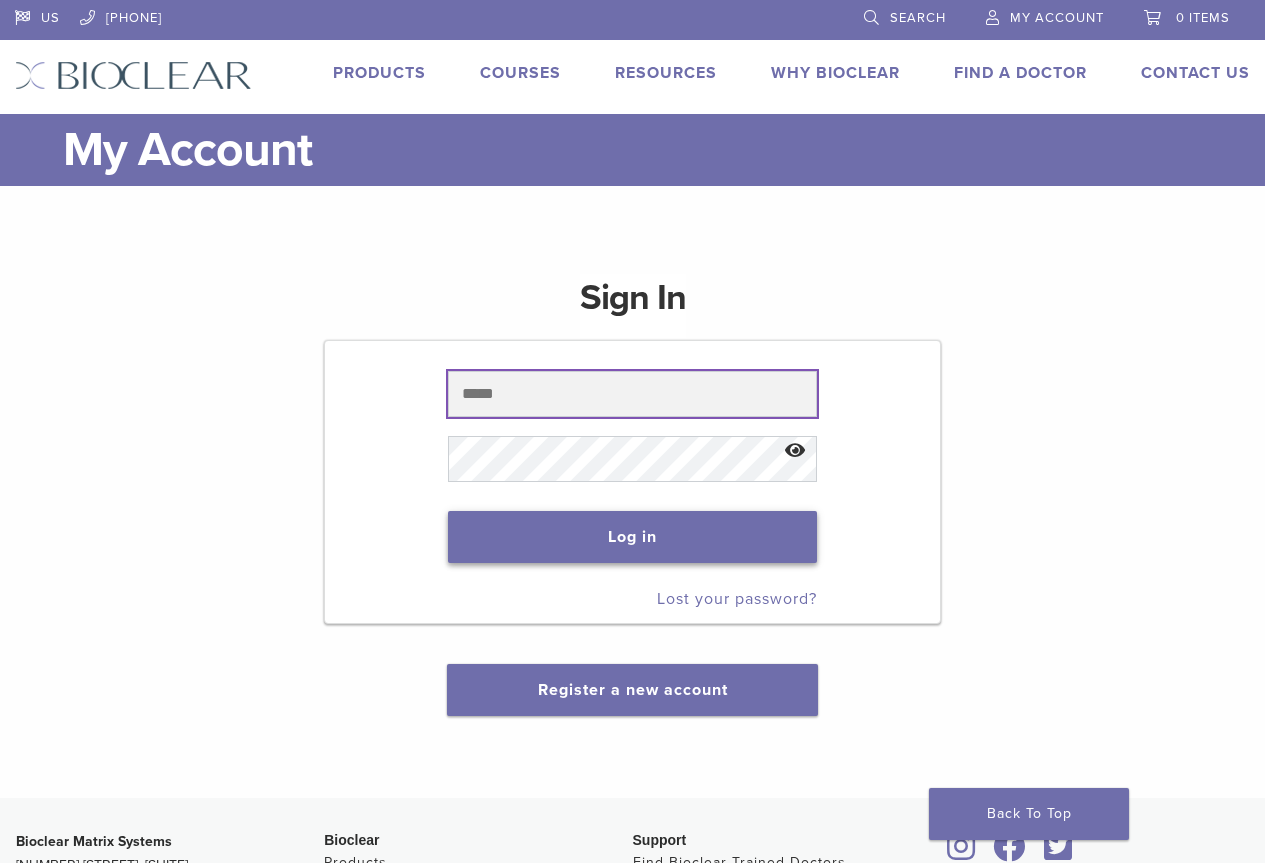 type on "**********" 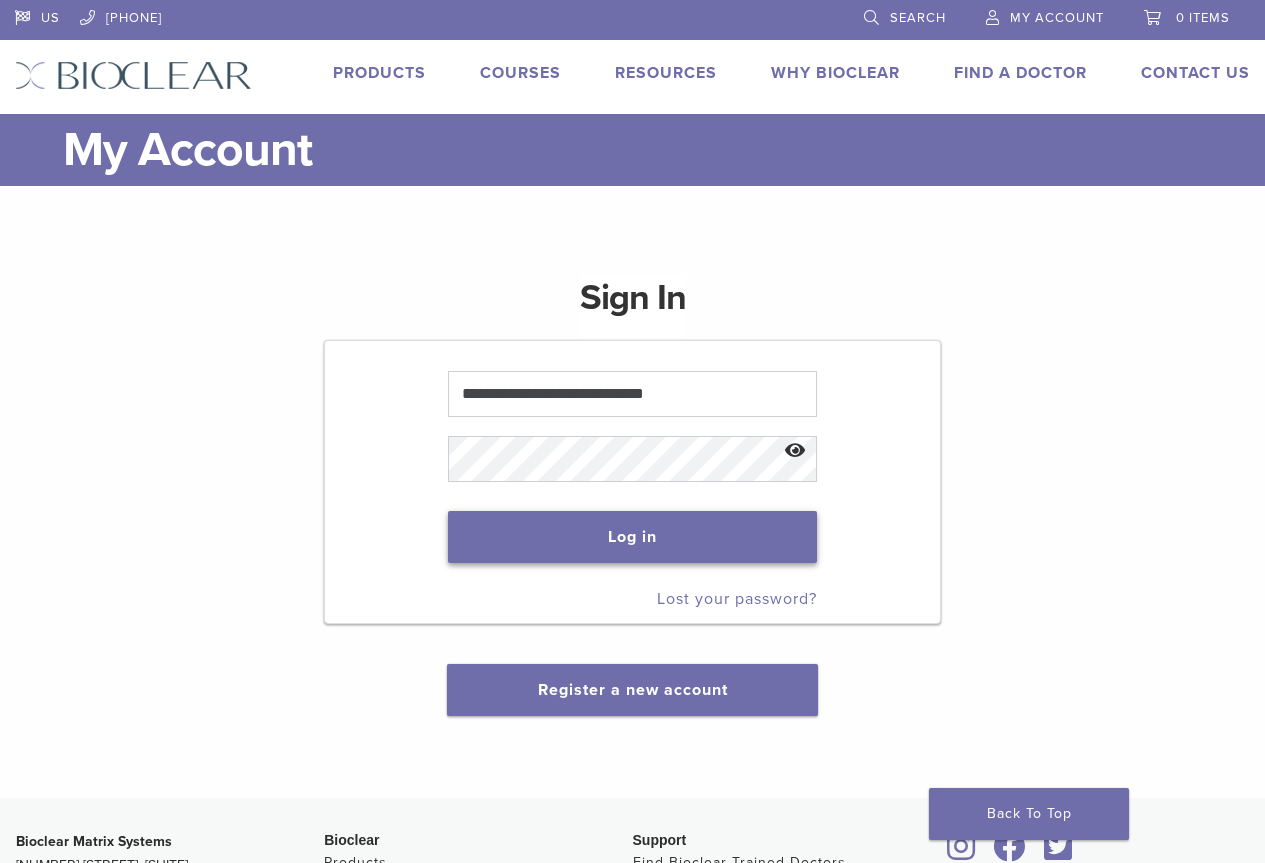 click on "Log in" at bounding box center (632, 537) 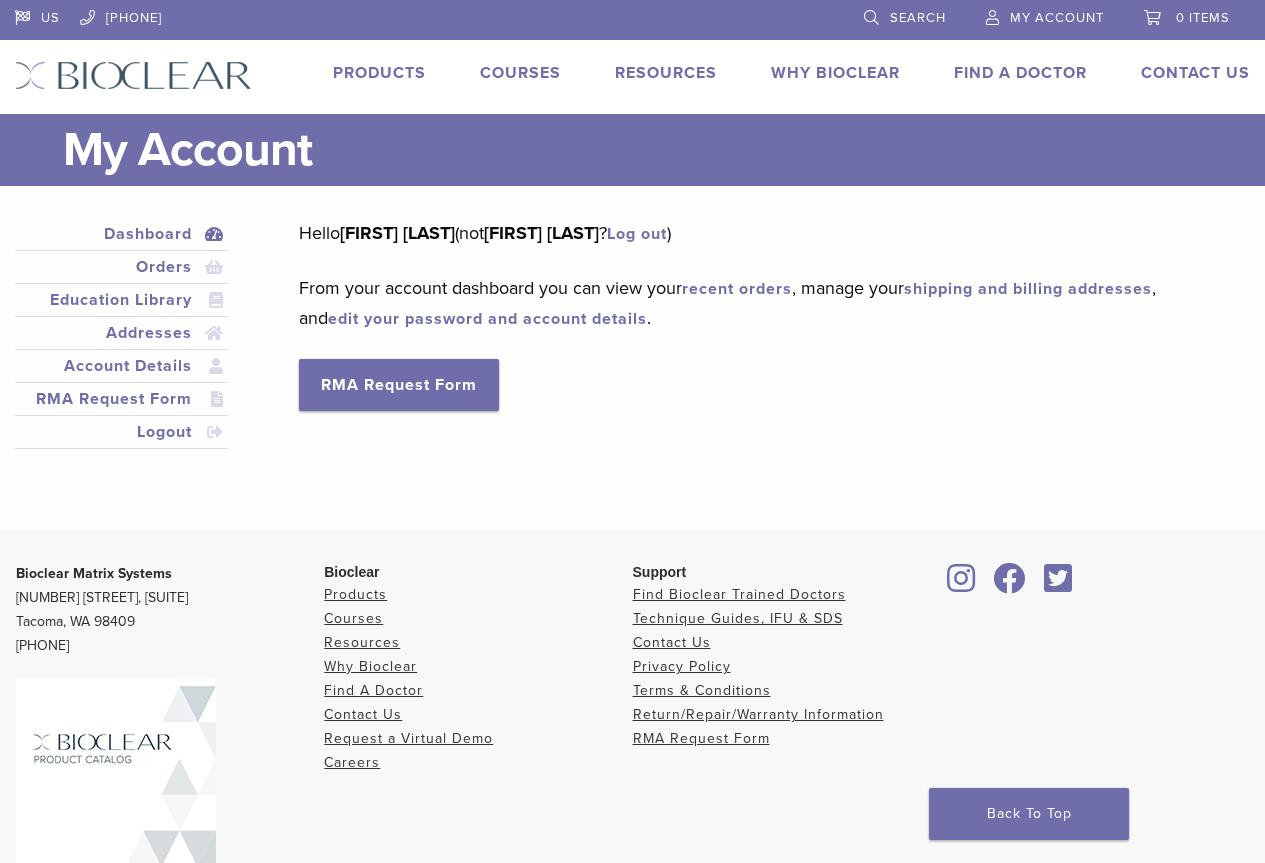 scroll, scrollTop: 0, scrollLeft: 0, axis: both 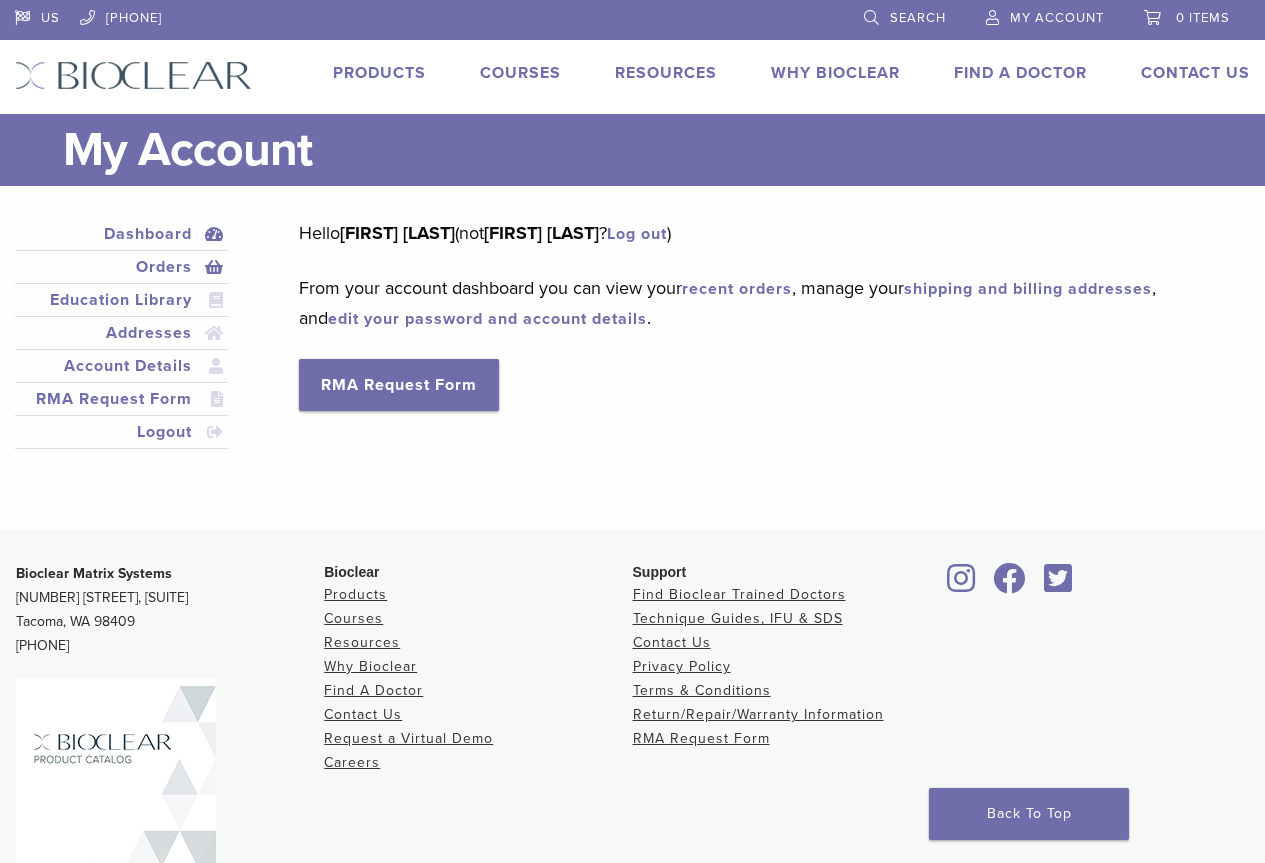 click on "Orders" at bounding box center (121, 267) 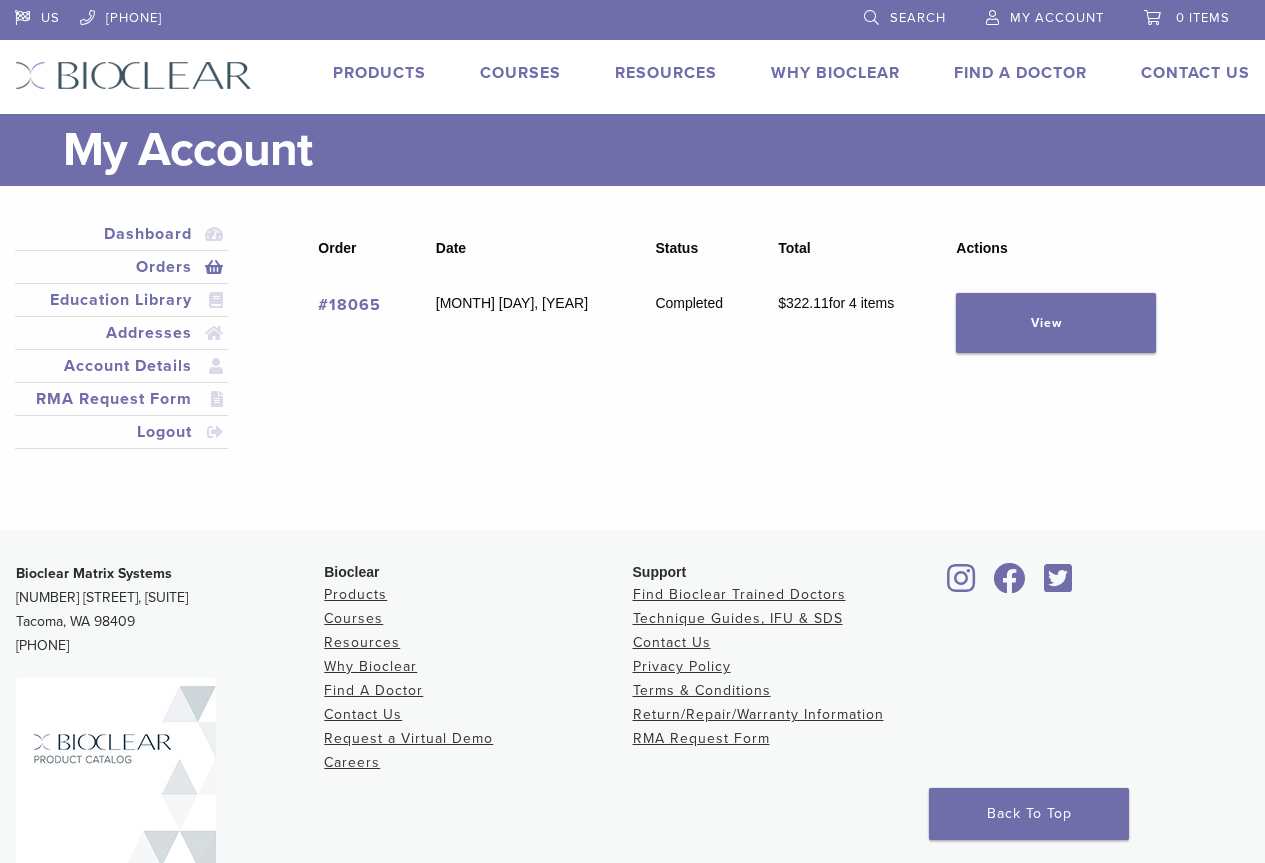 scroll, scrollTop: 0, scrollLeft: 0, axis: both 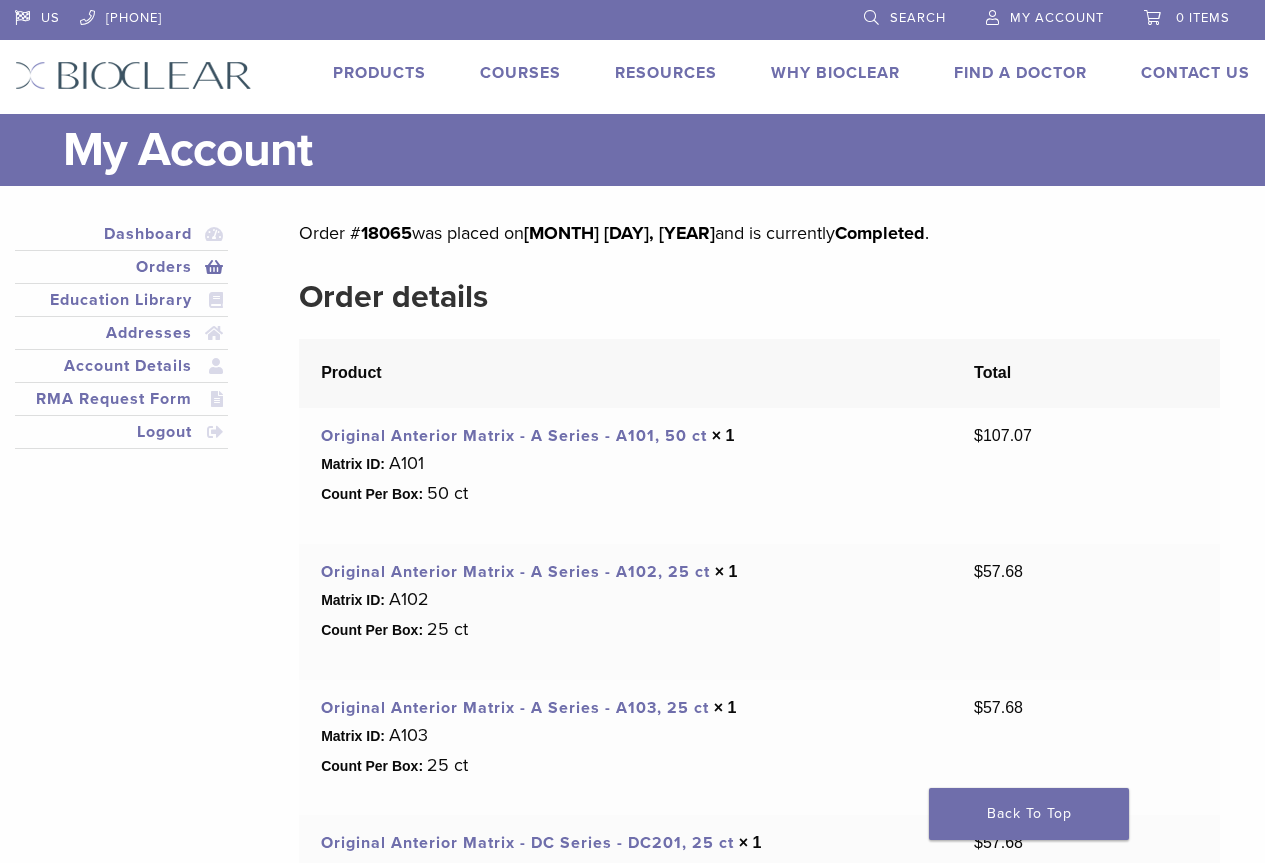 click on "Original Anterior Matrix - A Series - A101, 50 ct" at bounding box center [514, 436] 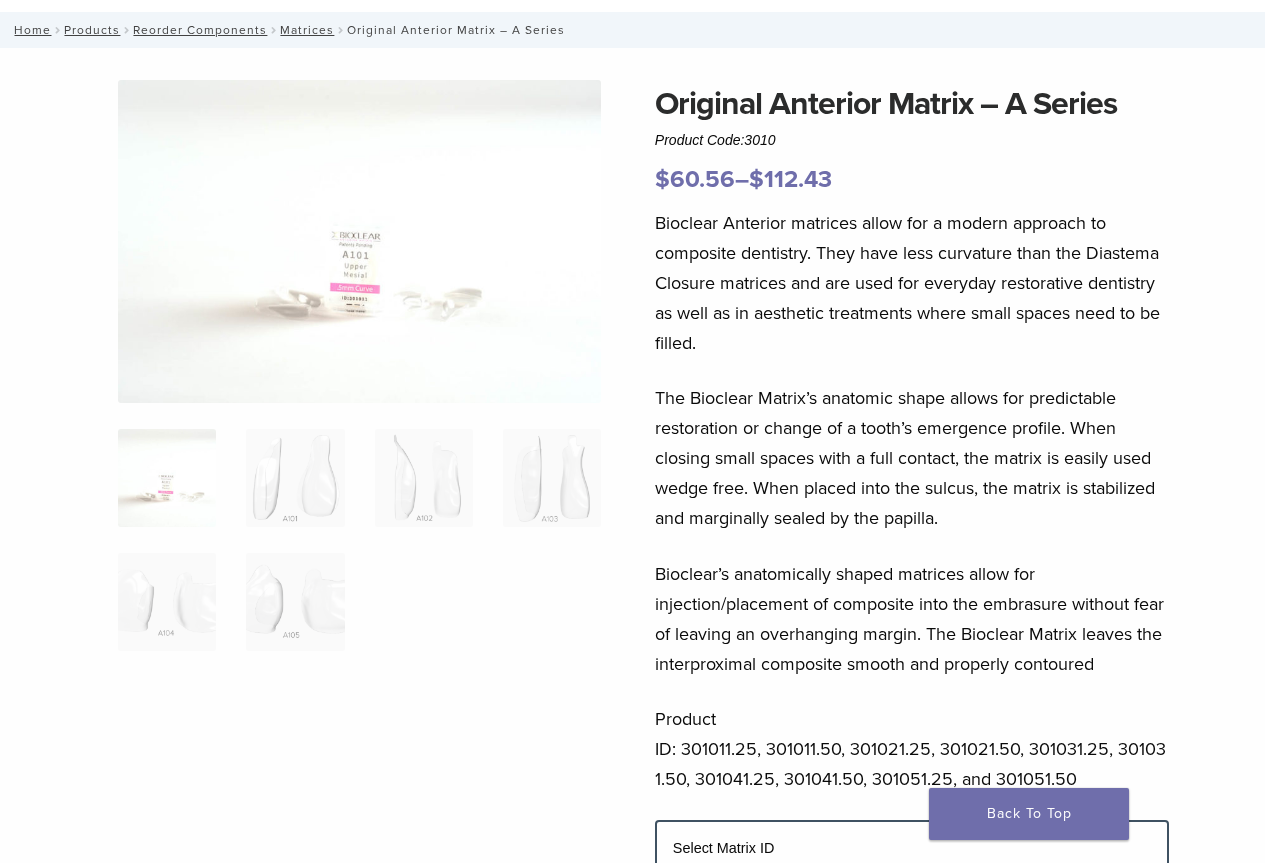 scroll, scrollTop: 100, scrollLeft: 0, axis: vertical 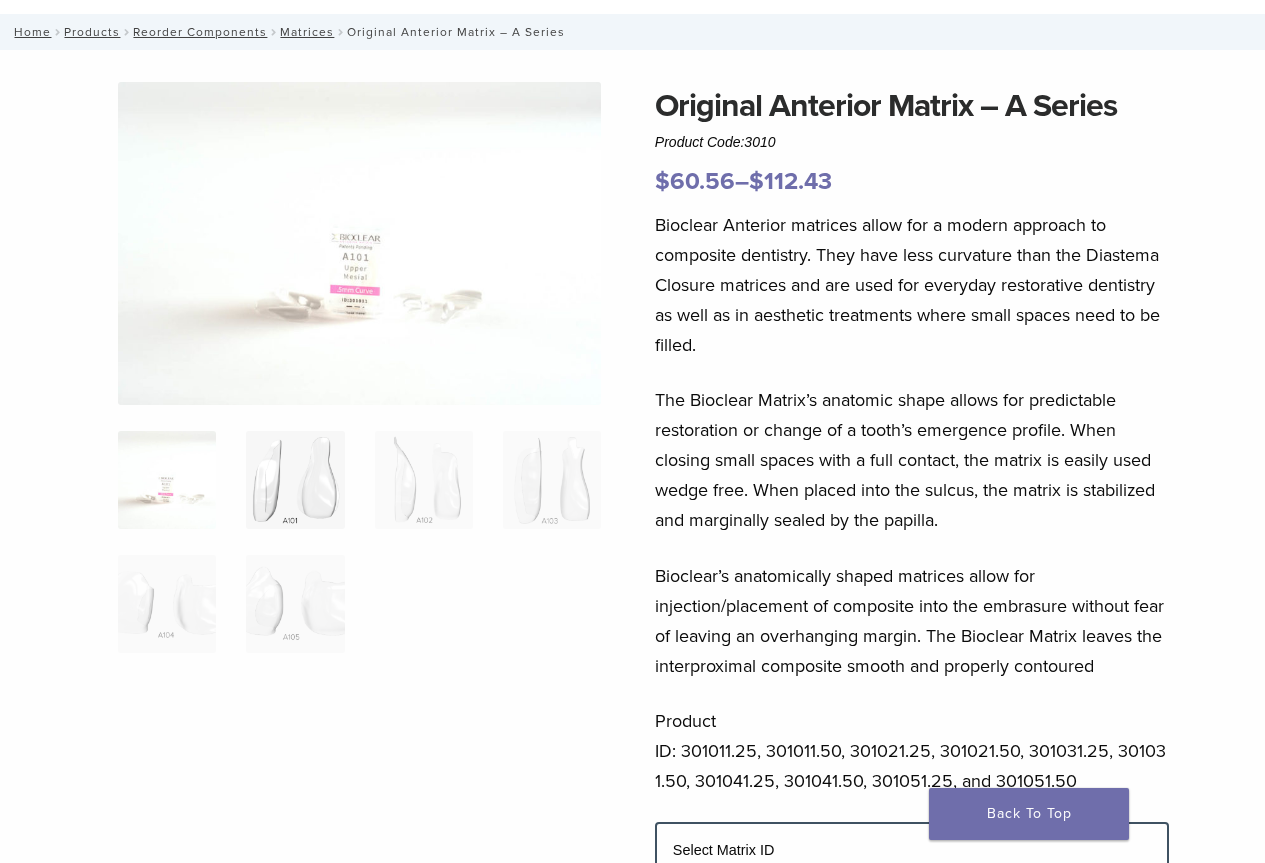 click at bounding box center (295, 480) 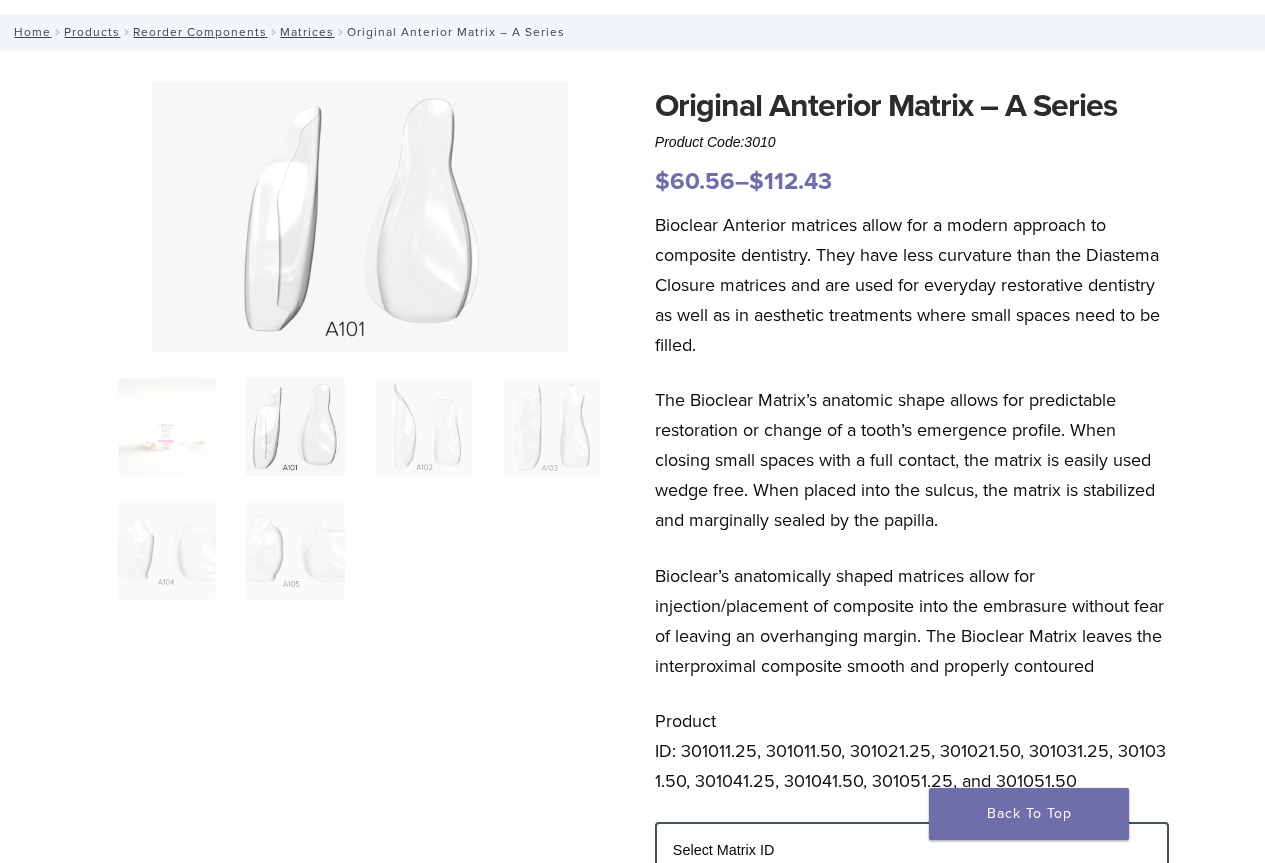 click at bounding box center (295, 427) 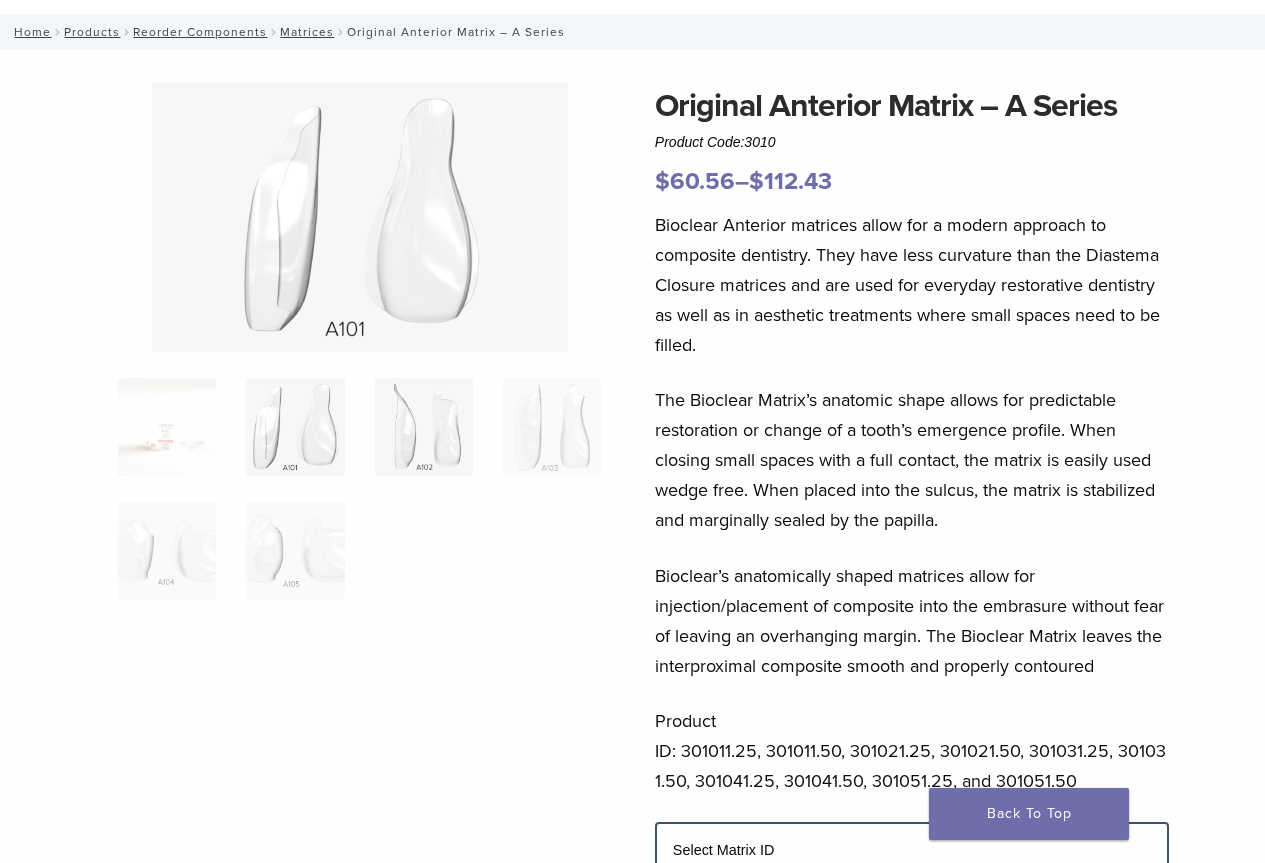 click at bounding box center (424, 427) 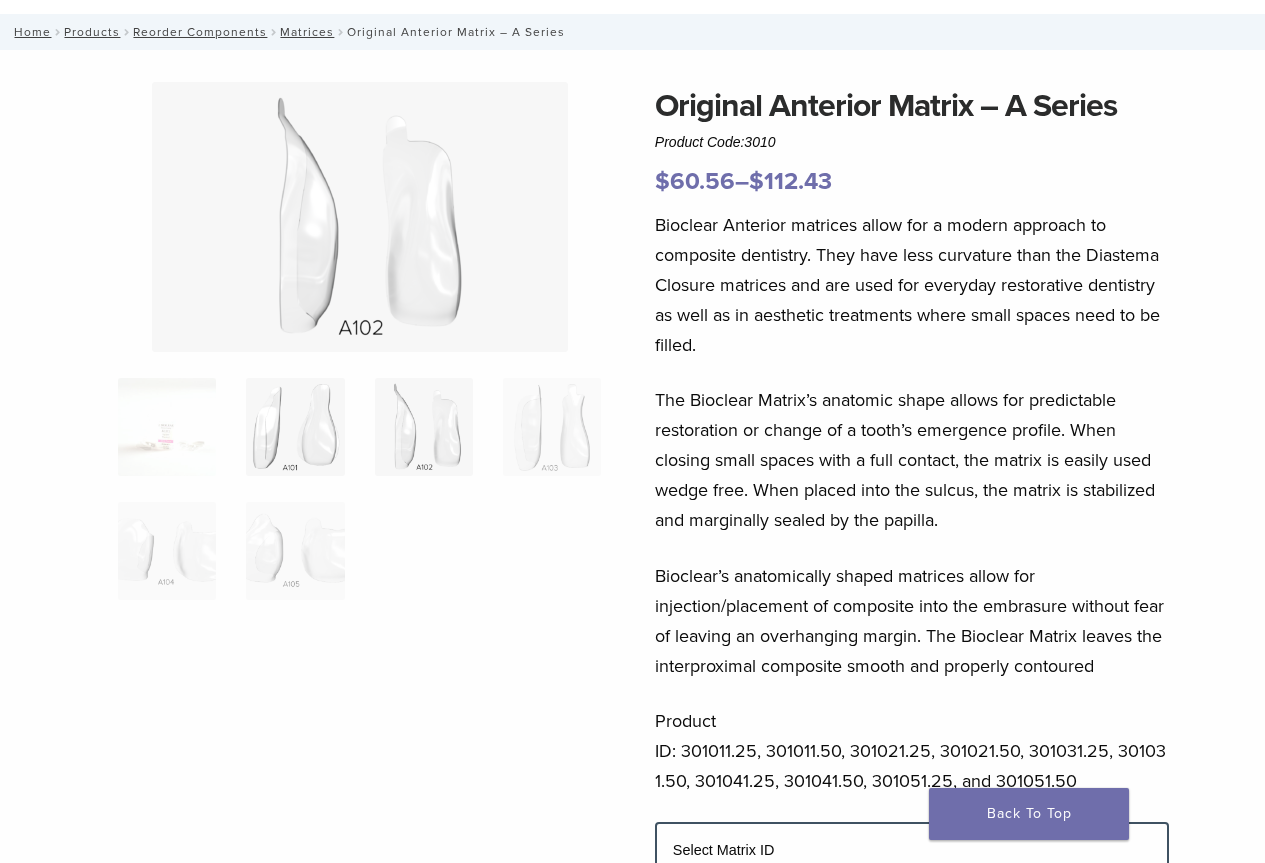 click at bounding box center (295, 427) 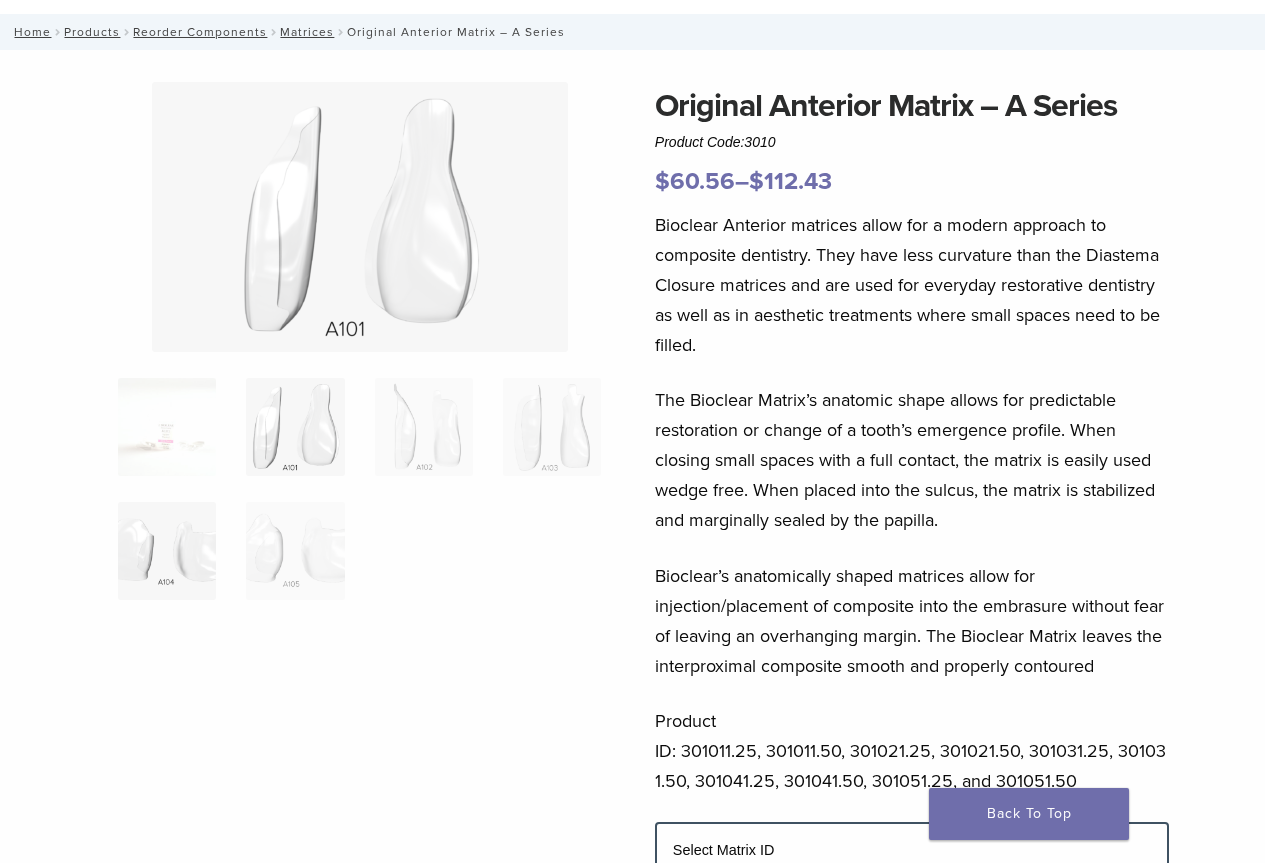 click at bounding box center [167, 551] 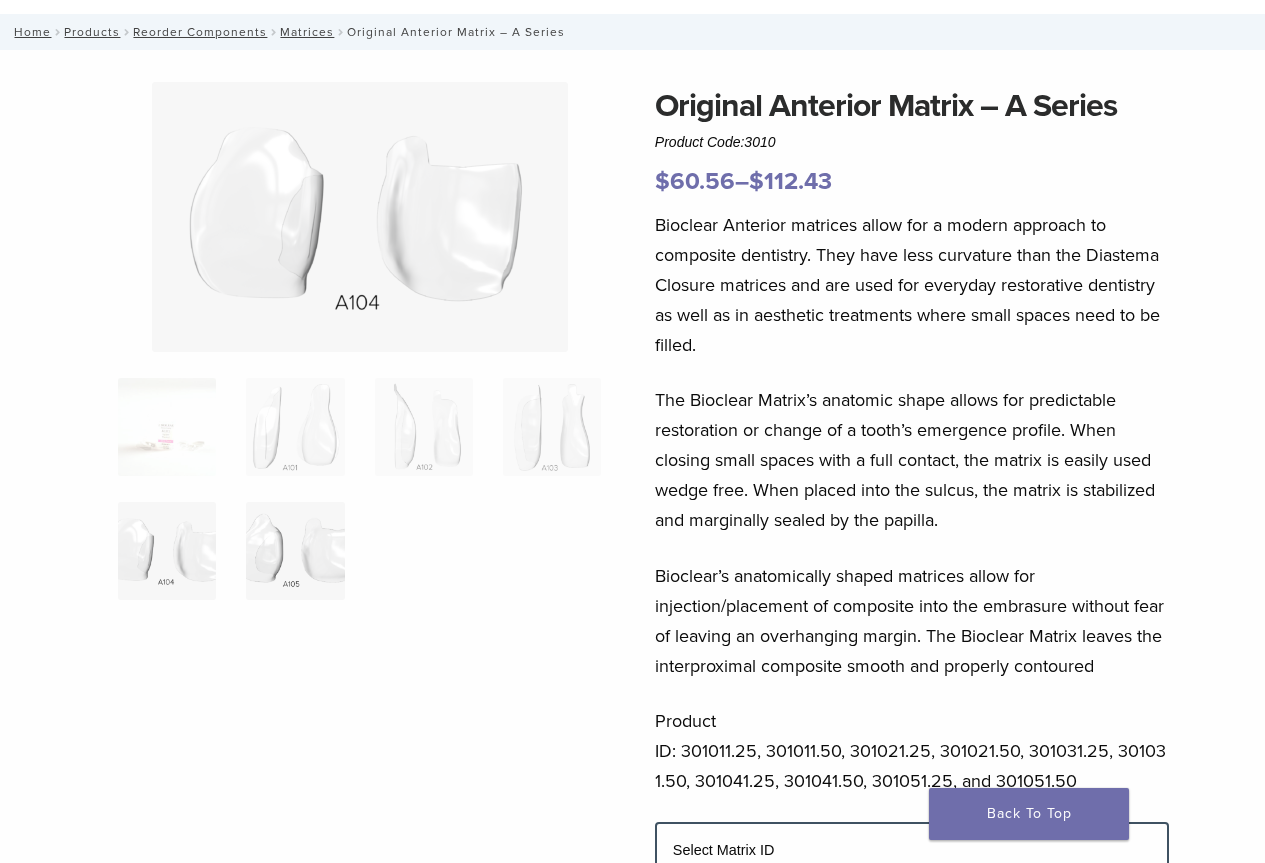click at bounding box center [295, 551] 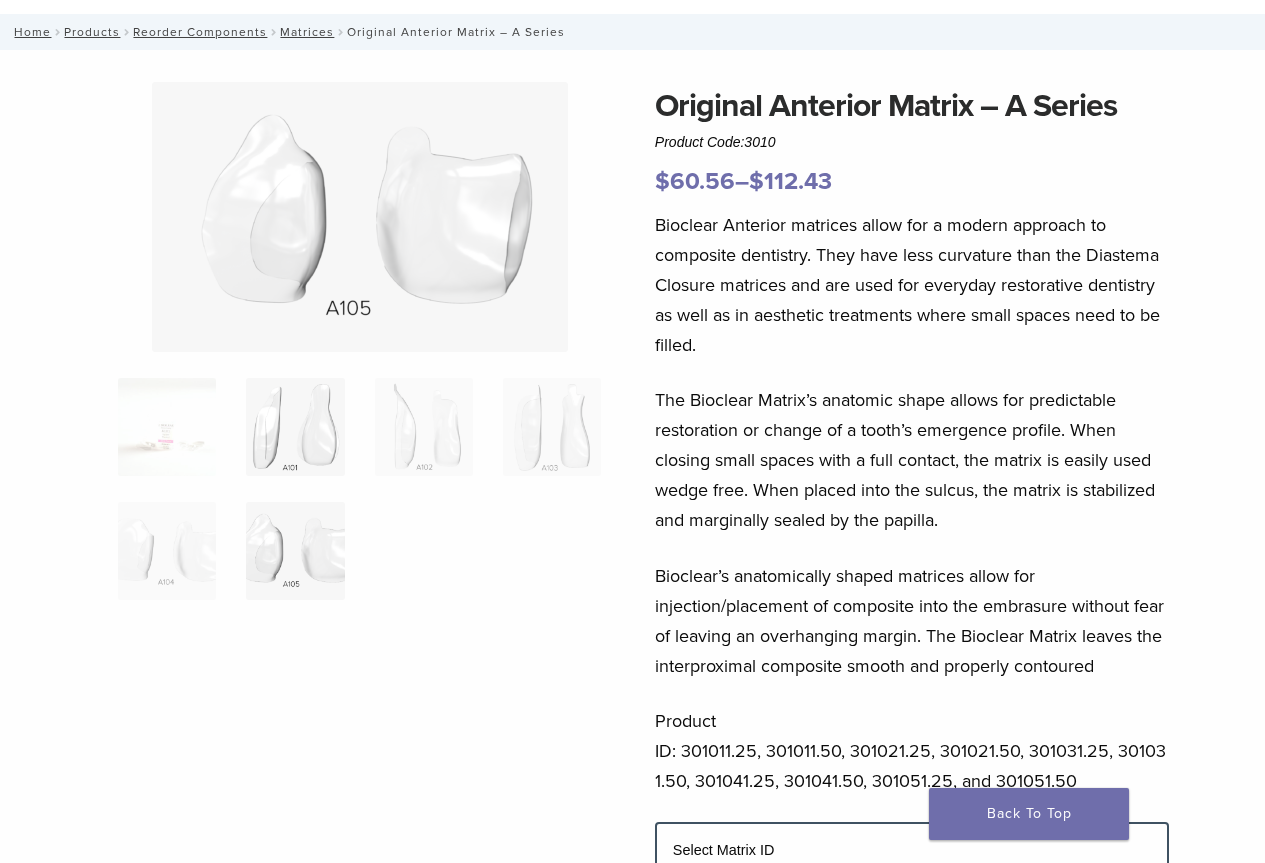 click at bounding box center (295, 427) 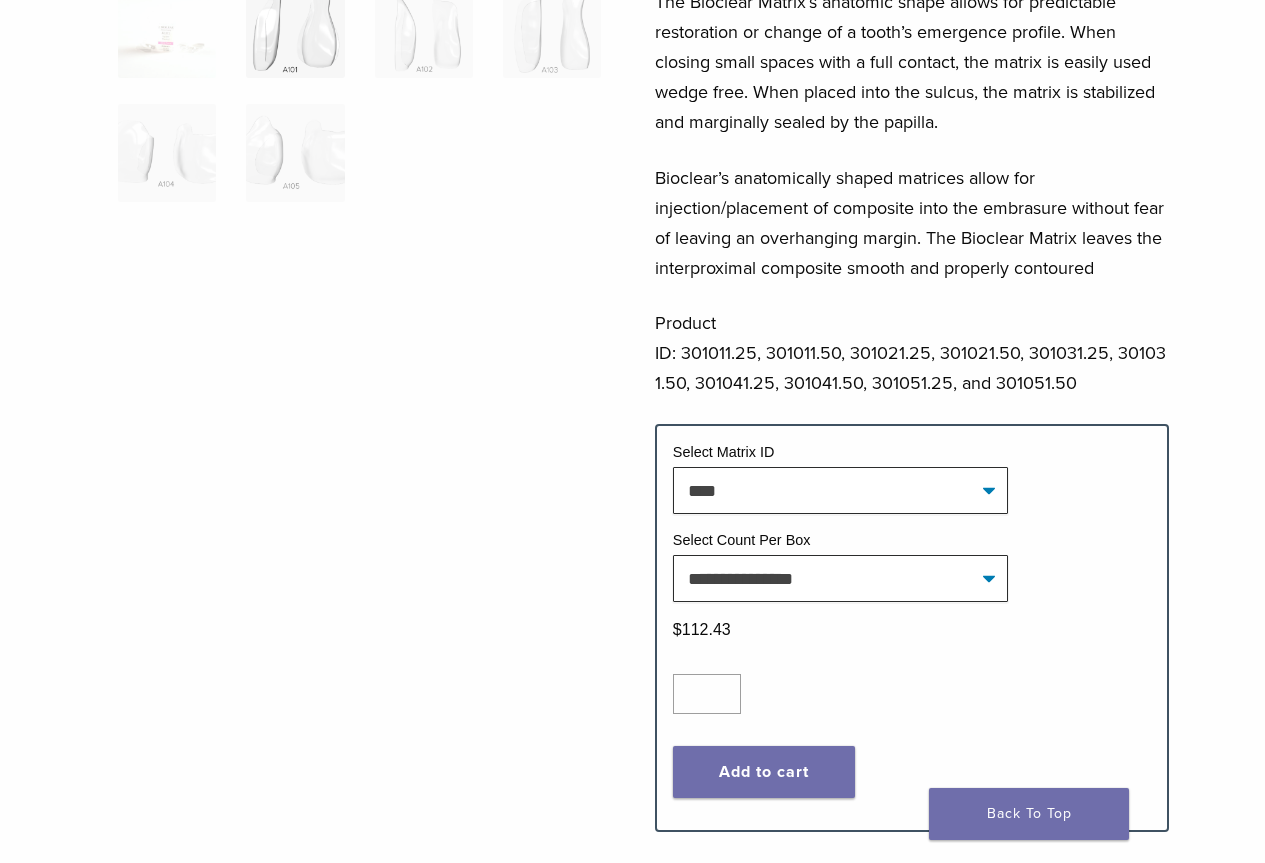 scroll, scrollTop: 500, scrollLeft: 0, axis: vertical 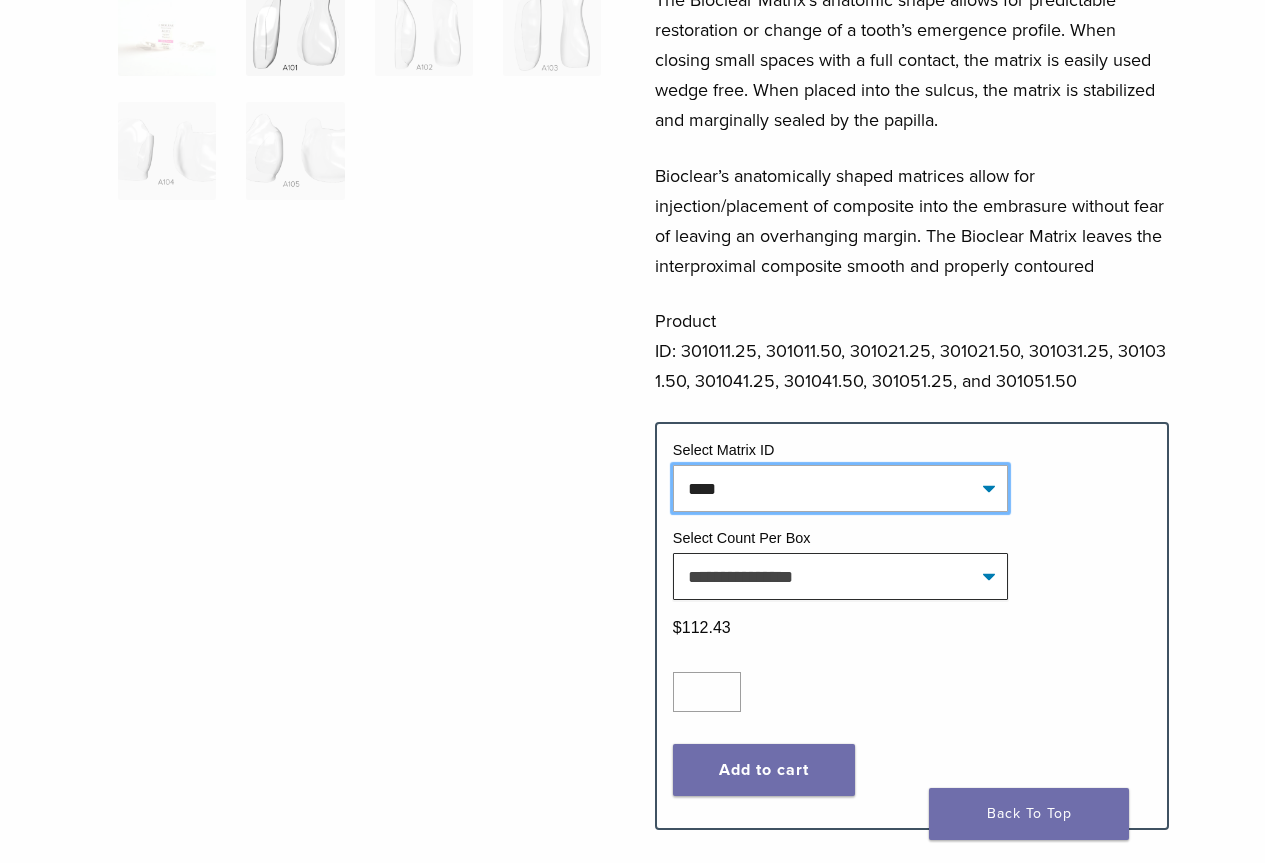 drag, startPoint x: 1005, startPoint y: 492, endPoint x: 993, endPoint y: 483, distance: 15 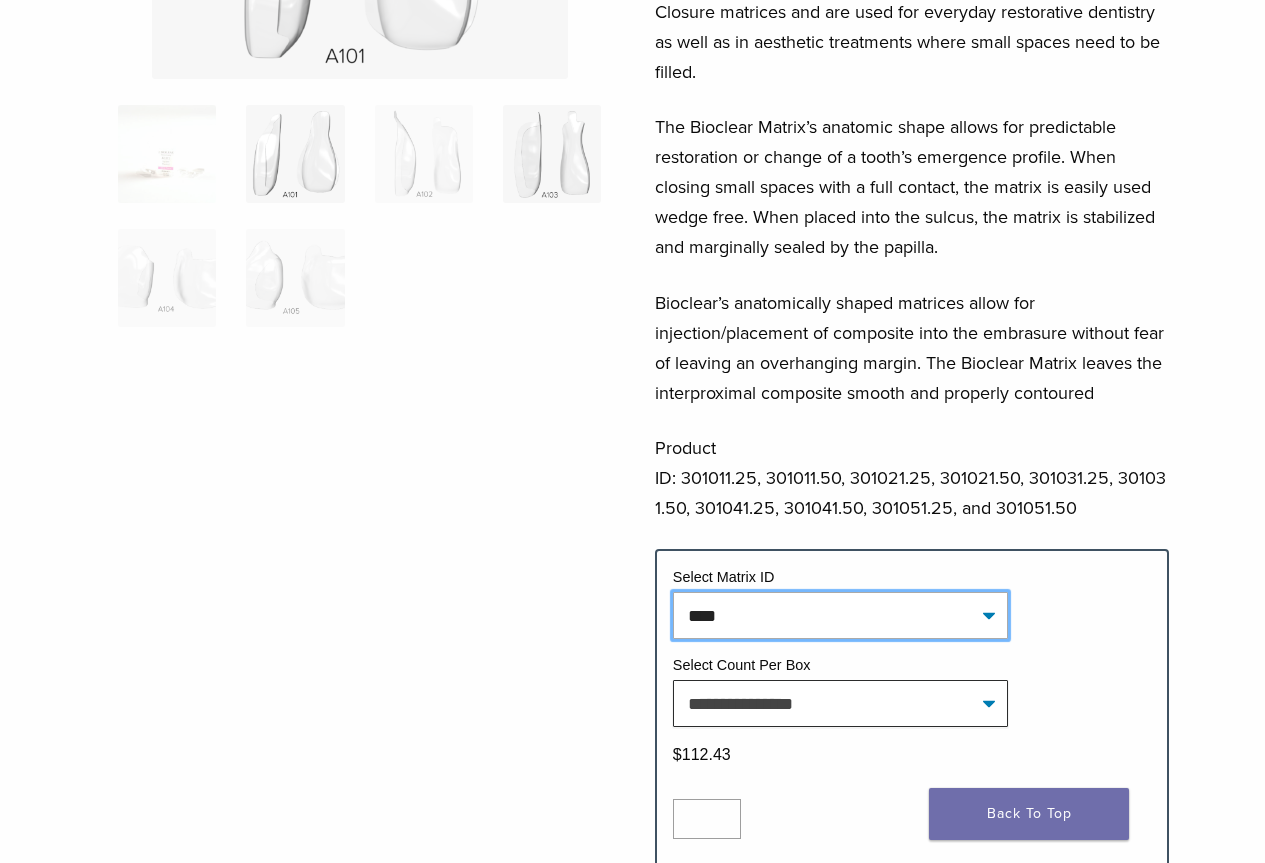 scroll, scrollTop: 0, scrollLeft: 0, axis: both 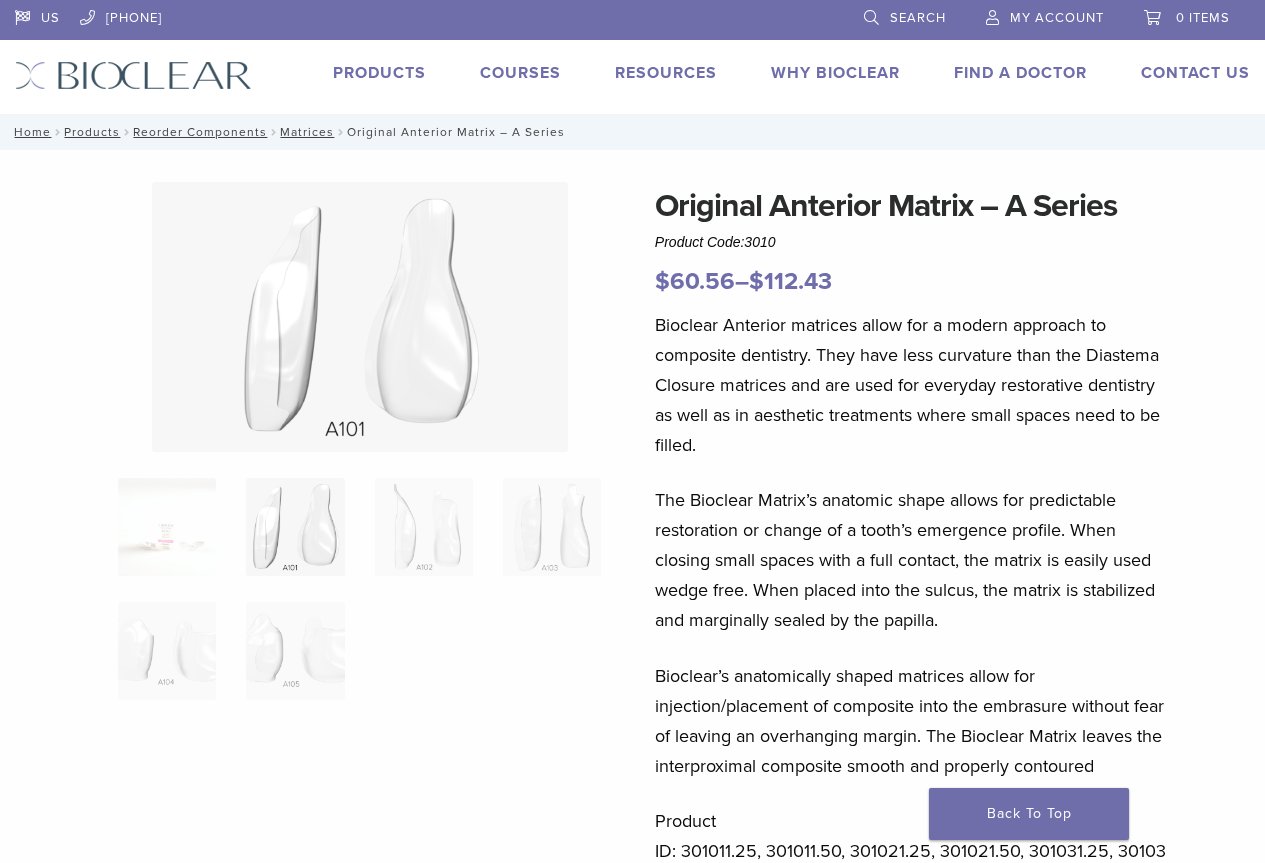 click on "Products" at bounding box center (379, 73) 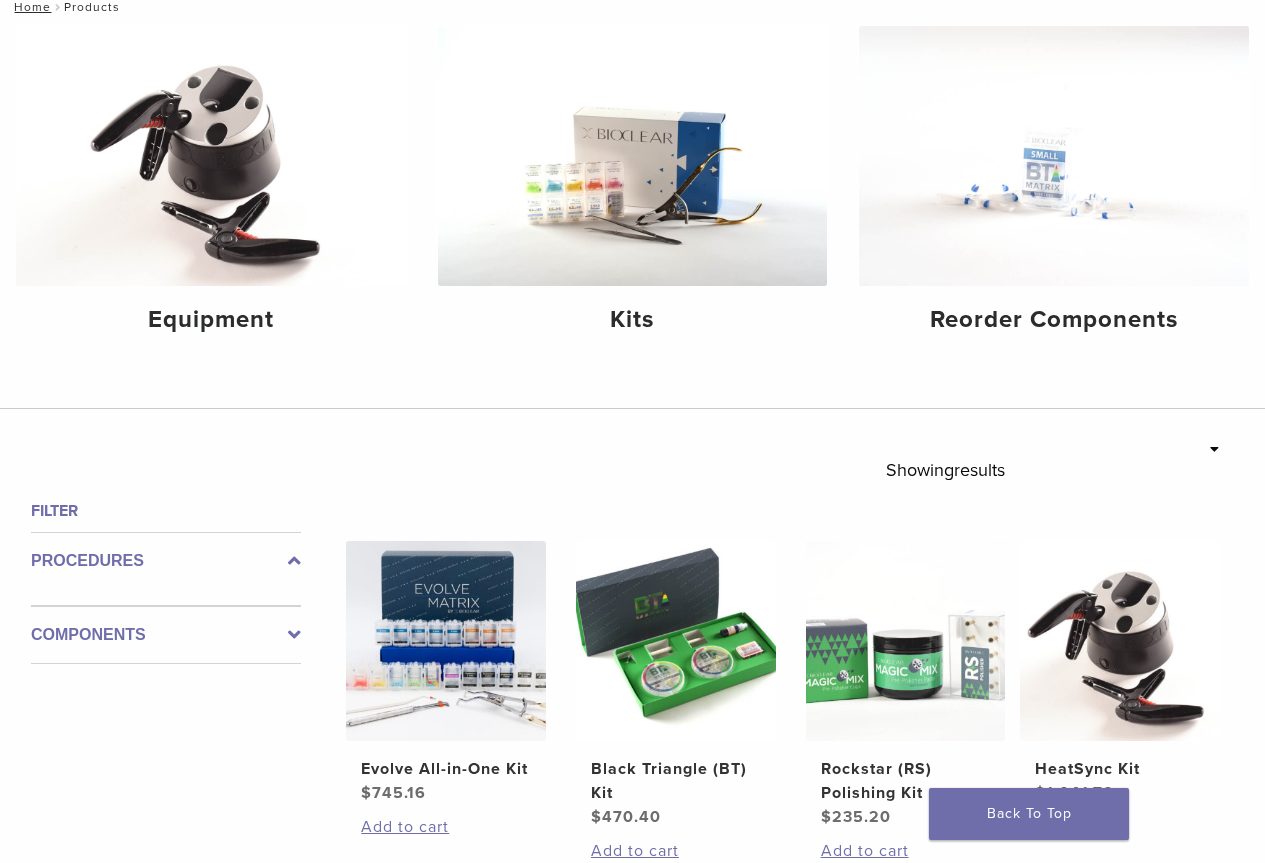 scroll, scrollTop: 300, scrollLeft: 0, axis: vertical 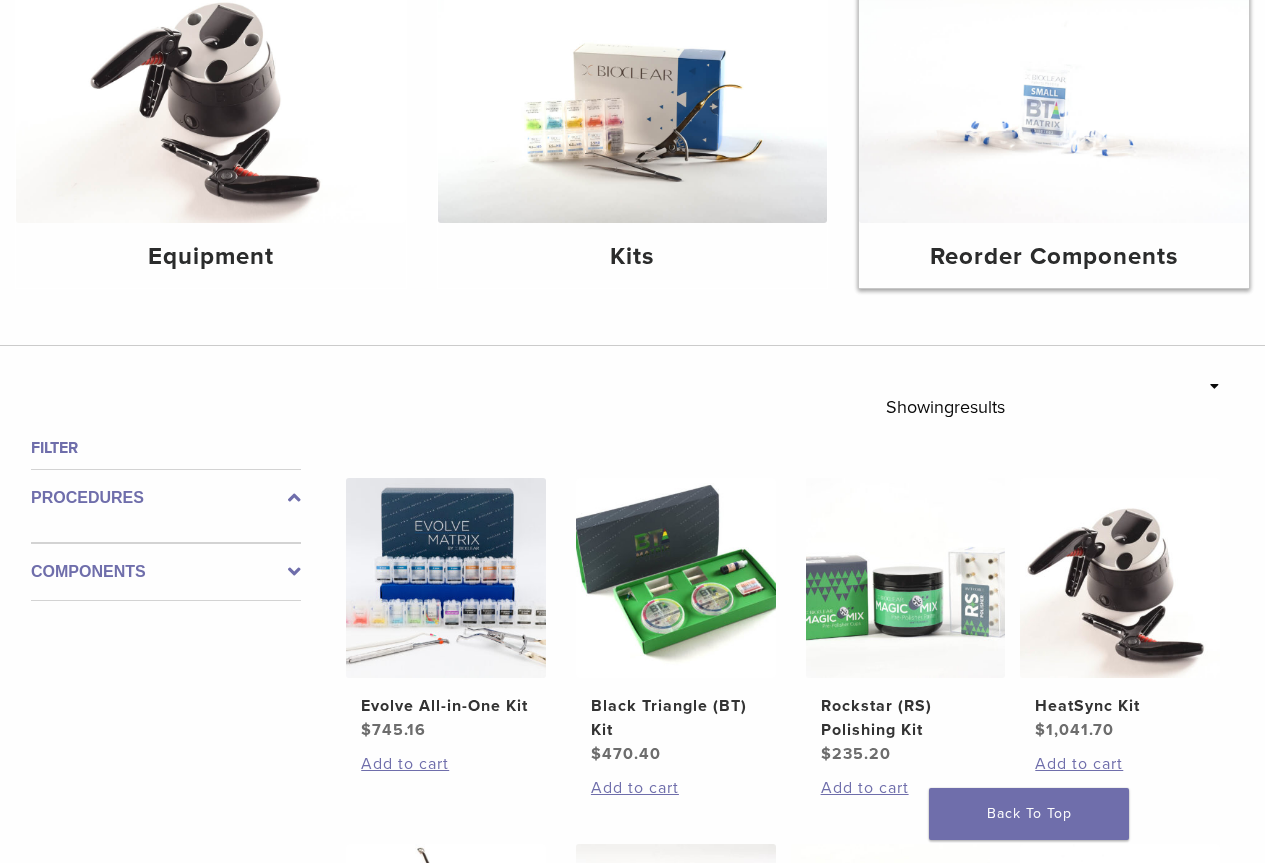 click on "Reorder Components" at bounding box center [1054, 257] 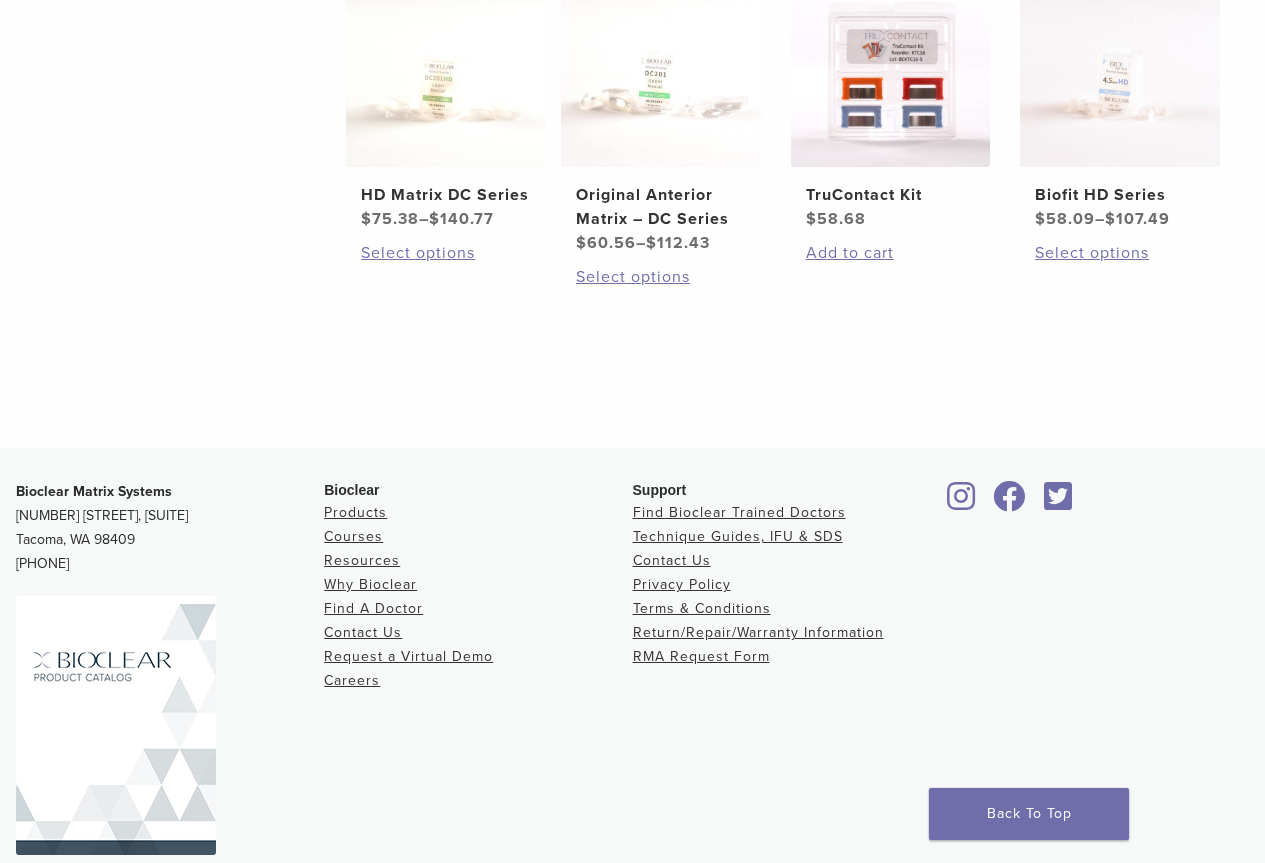 scroll, scrollTop: 917, scrollLeft: 0, axis: vertical 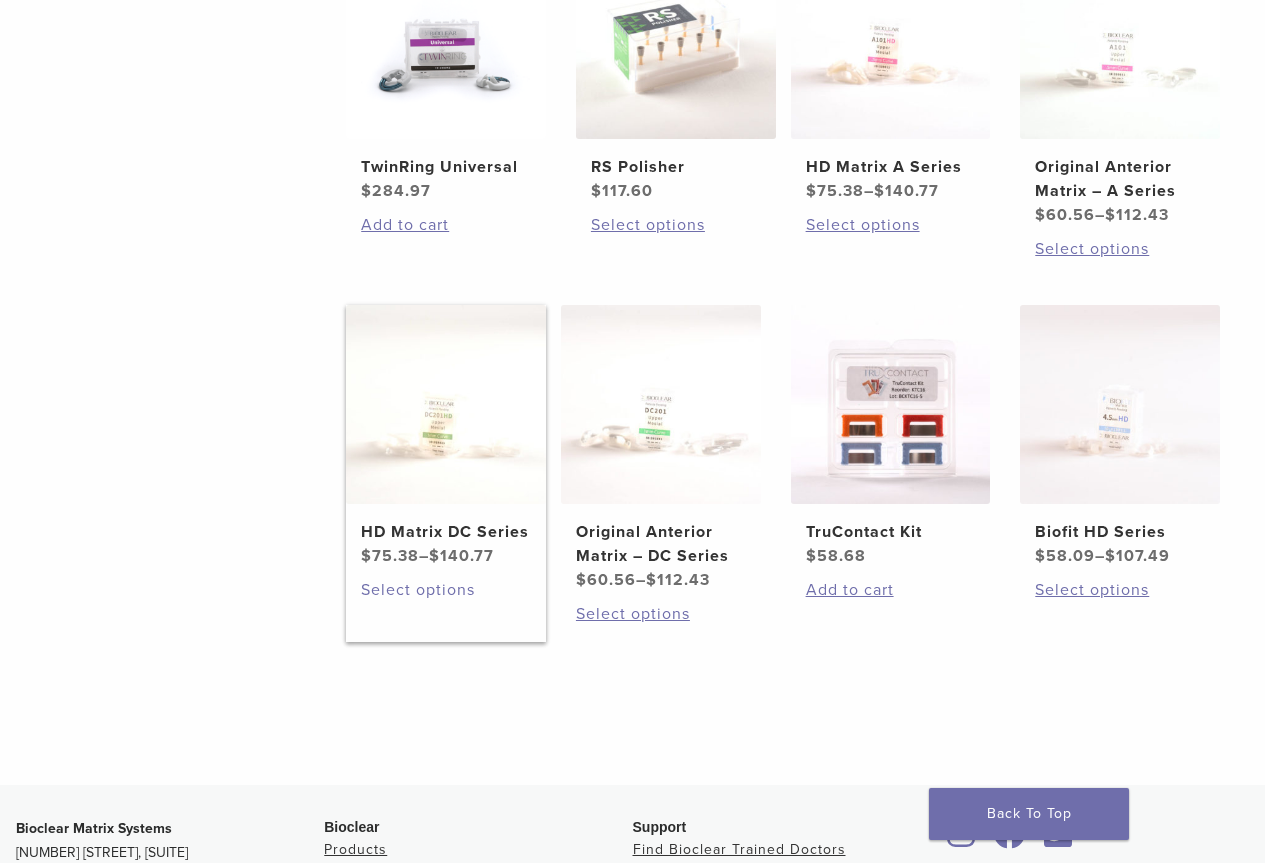 click on "Select options" at bounding box center [446, 590] 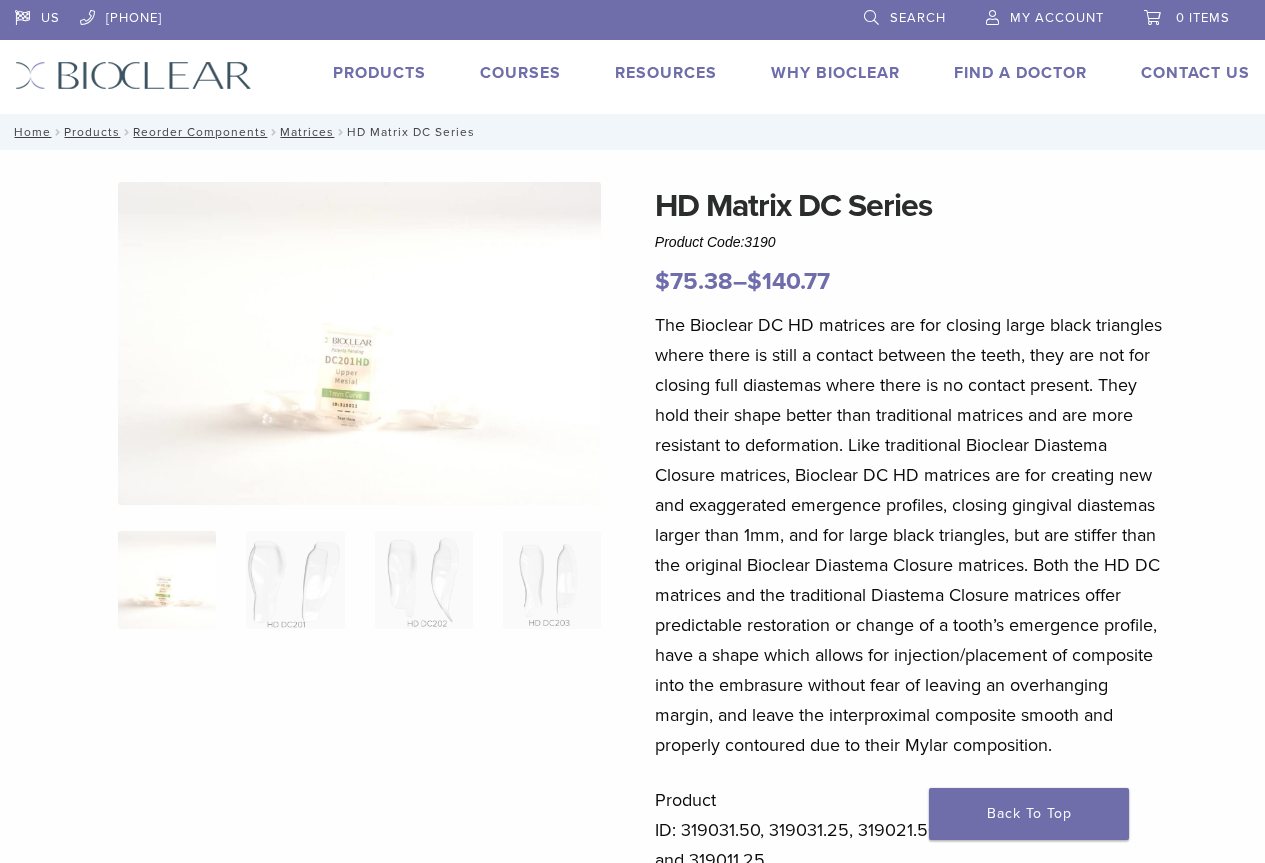 scroll, scrollTop: 0, scrollLeft: 0, axis: both 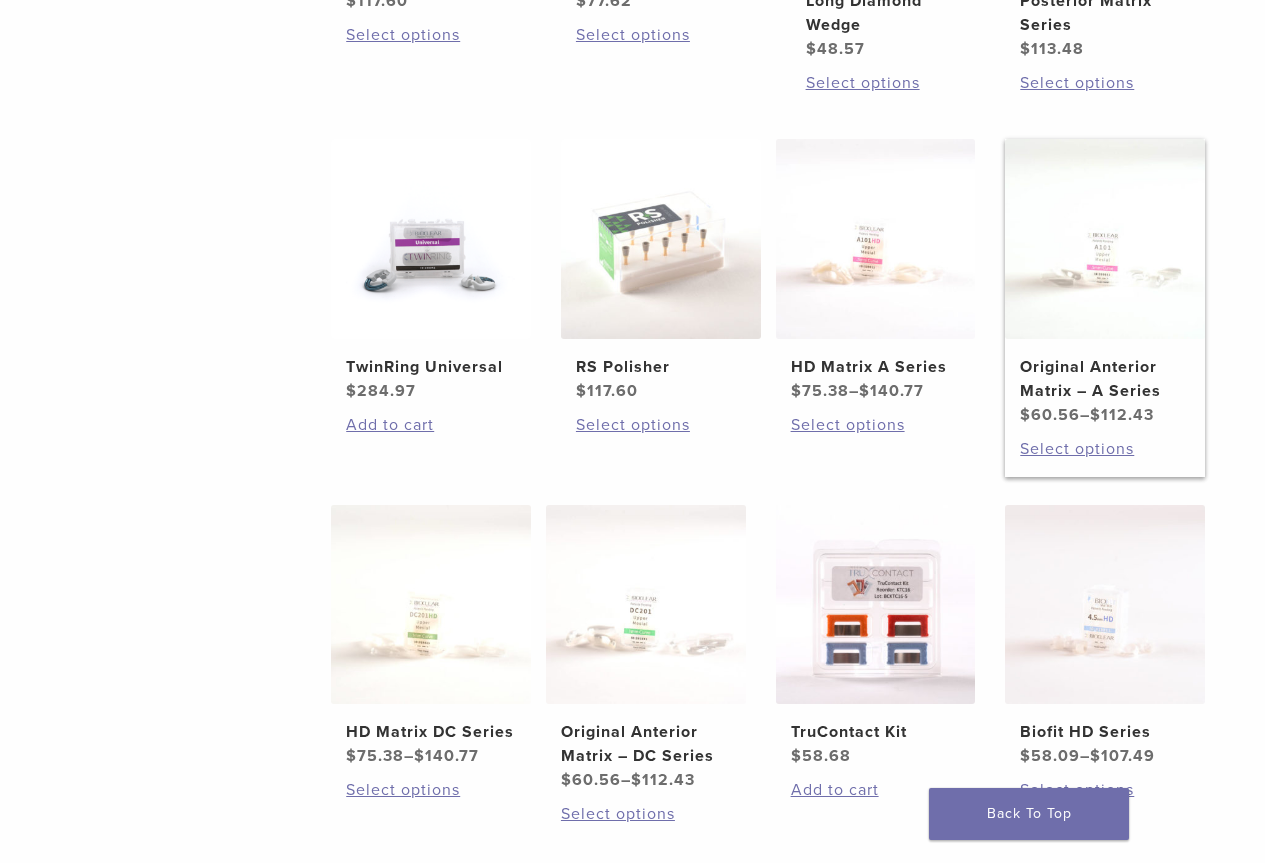 click on "Original Anterior Matrix – A Series" at bounding box center (1105, 379) 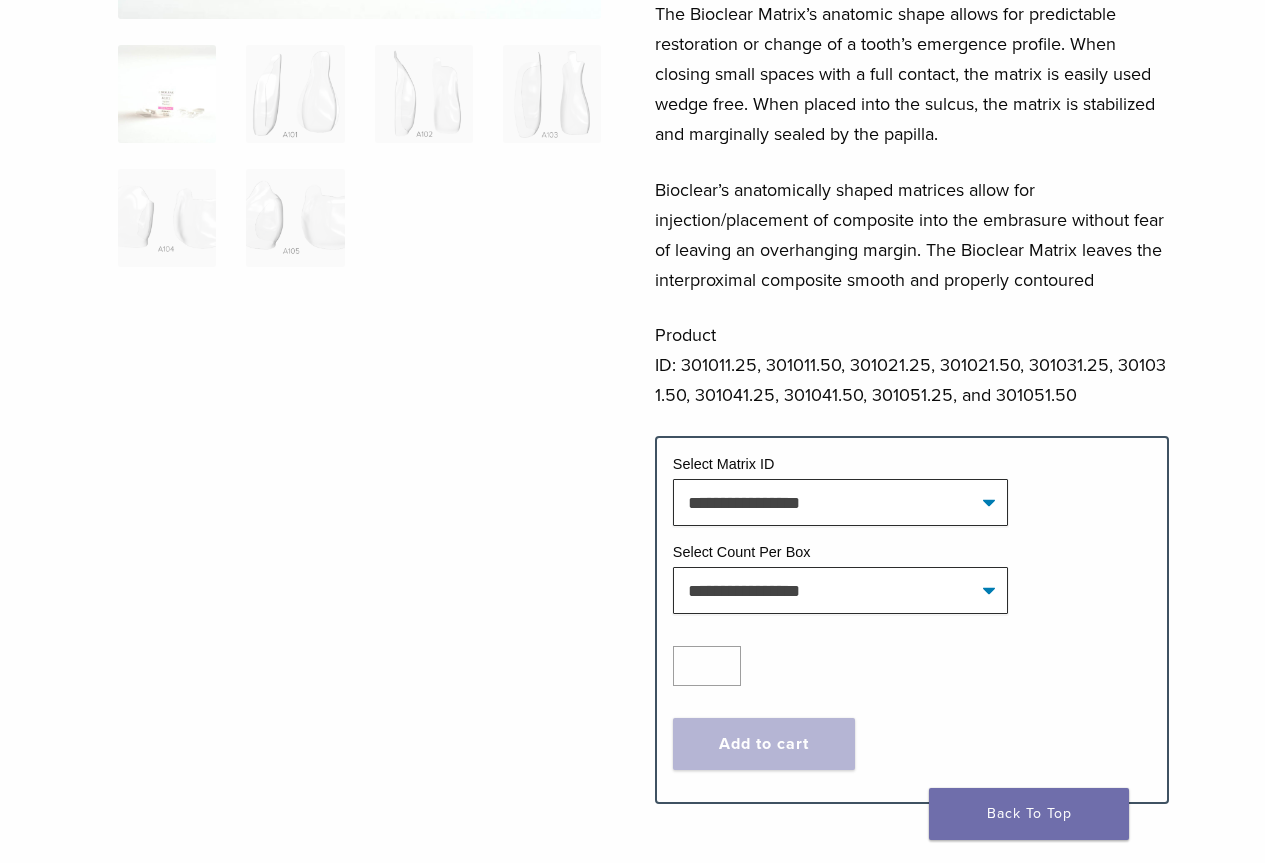 scroll, scrollTop: 500, scrollLeft: 0, axis: vertical 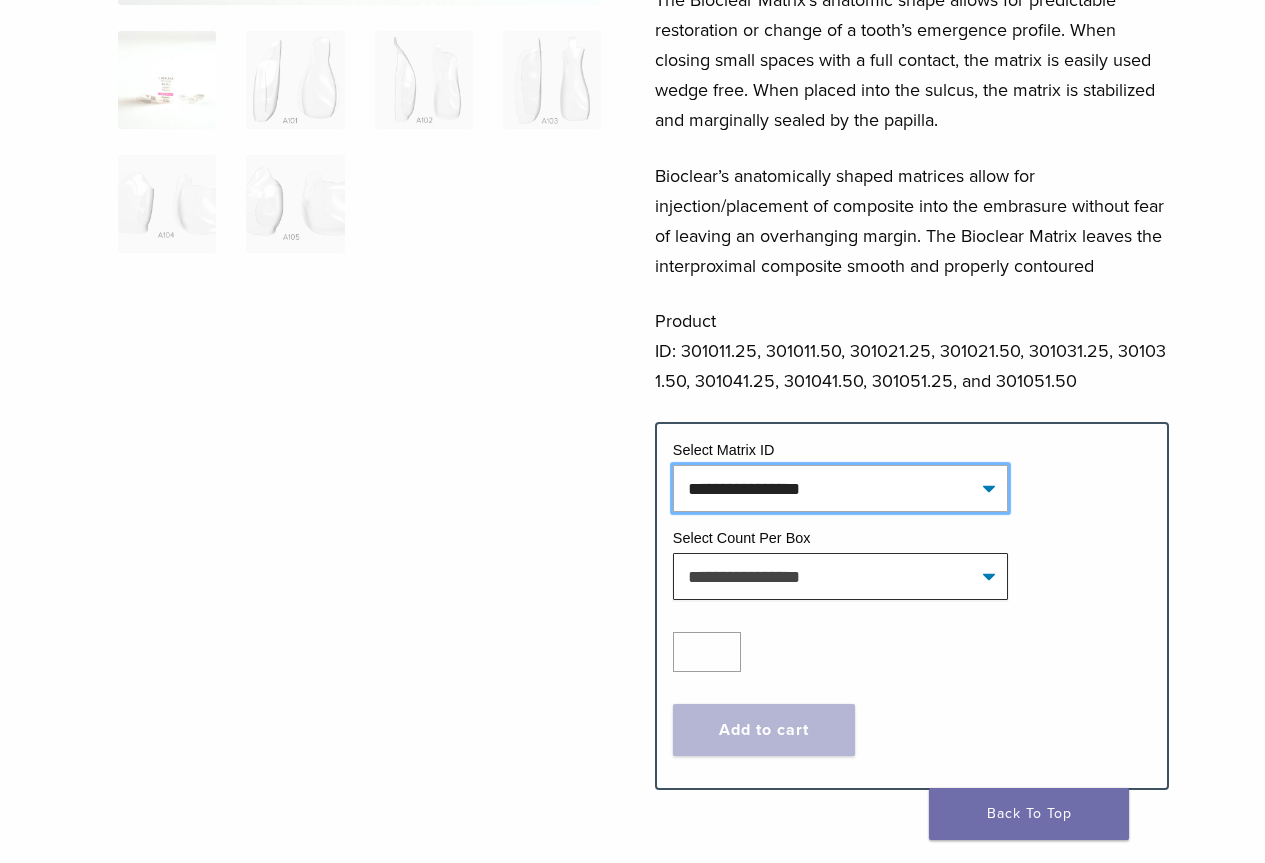 click on "**********" 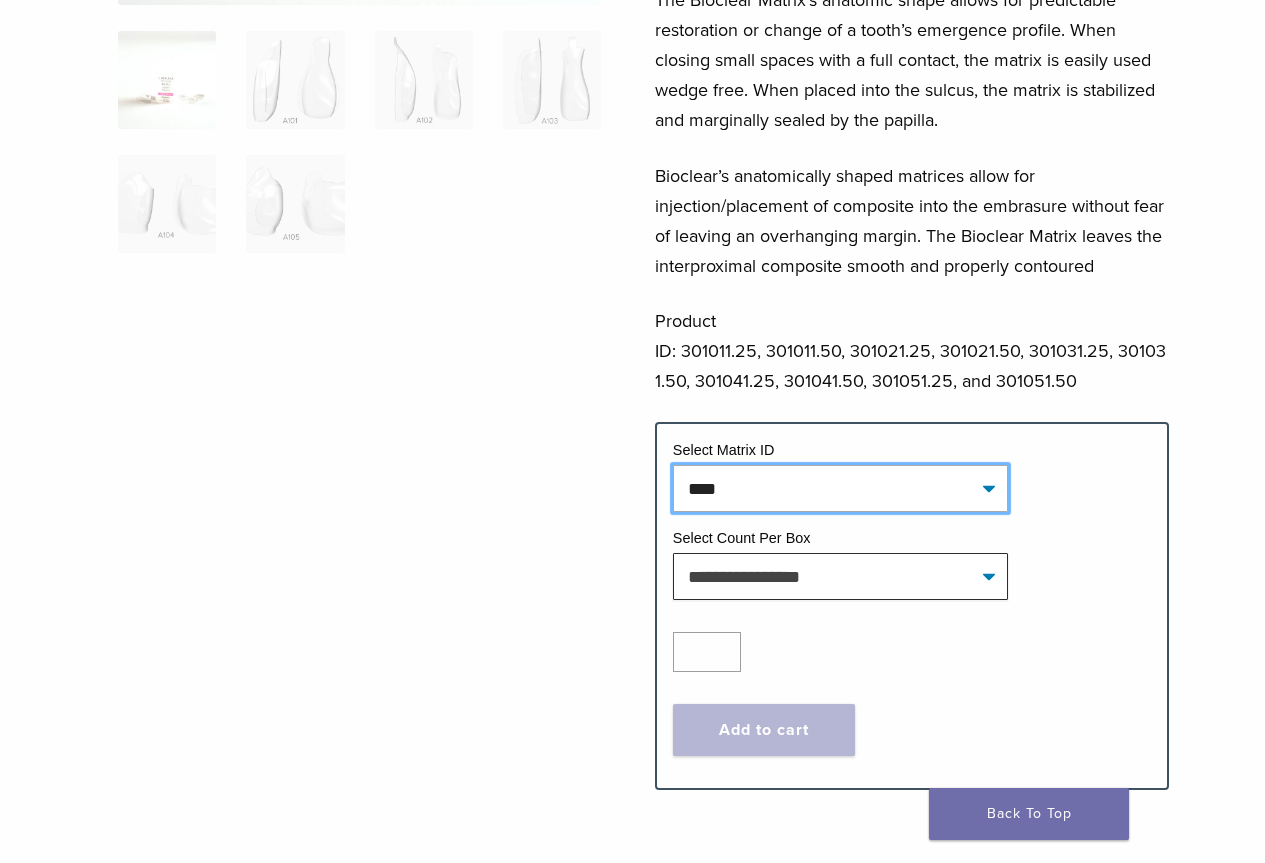 click on "**********" 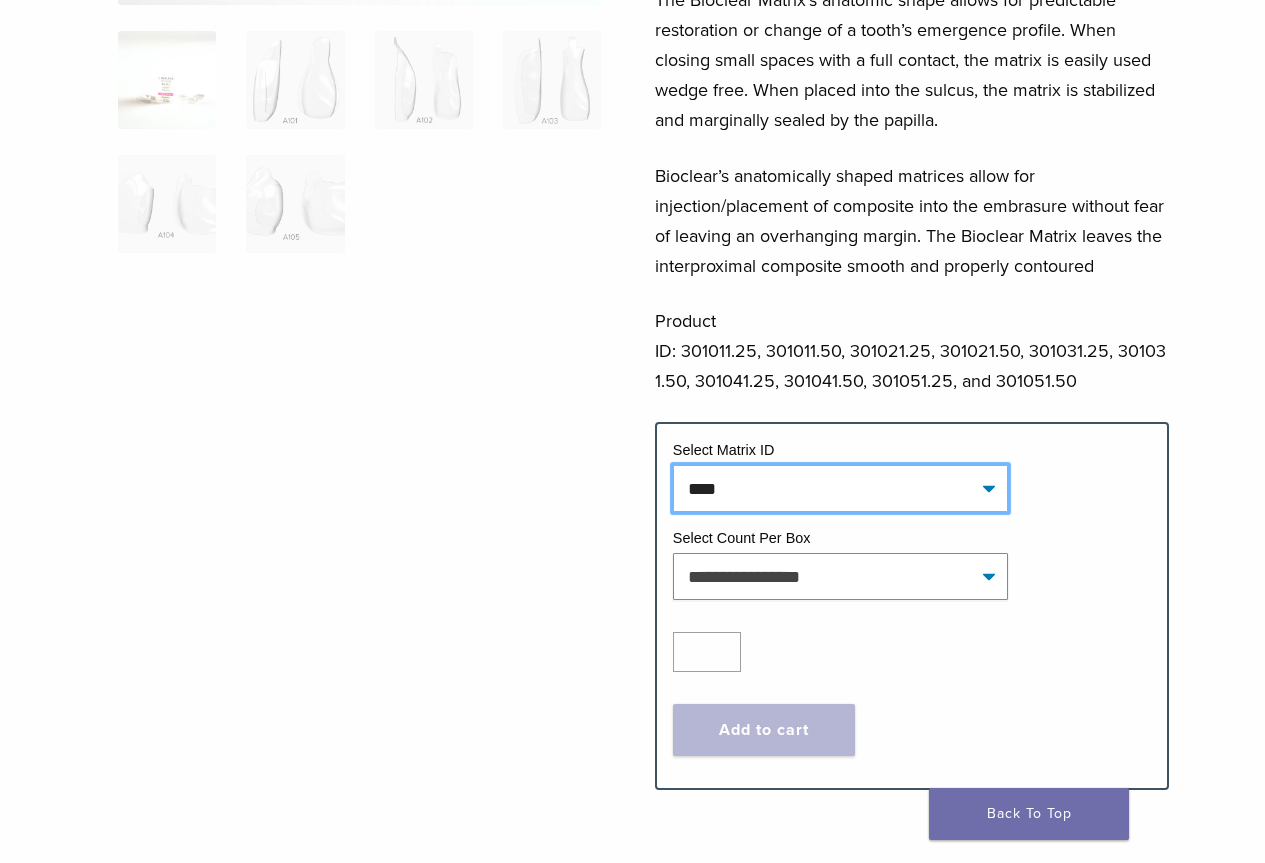 select on "****" 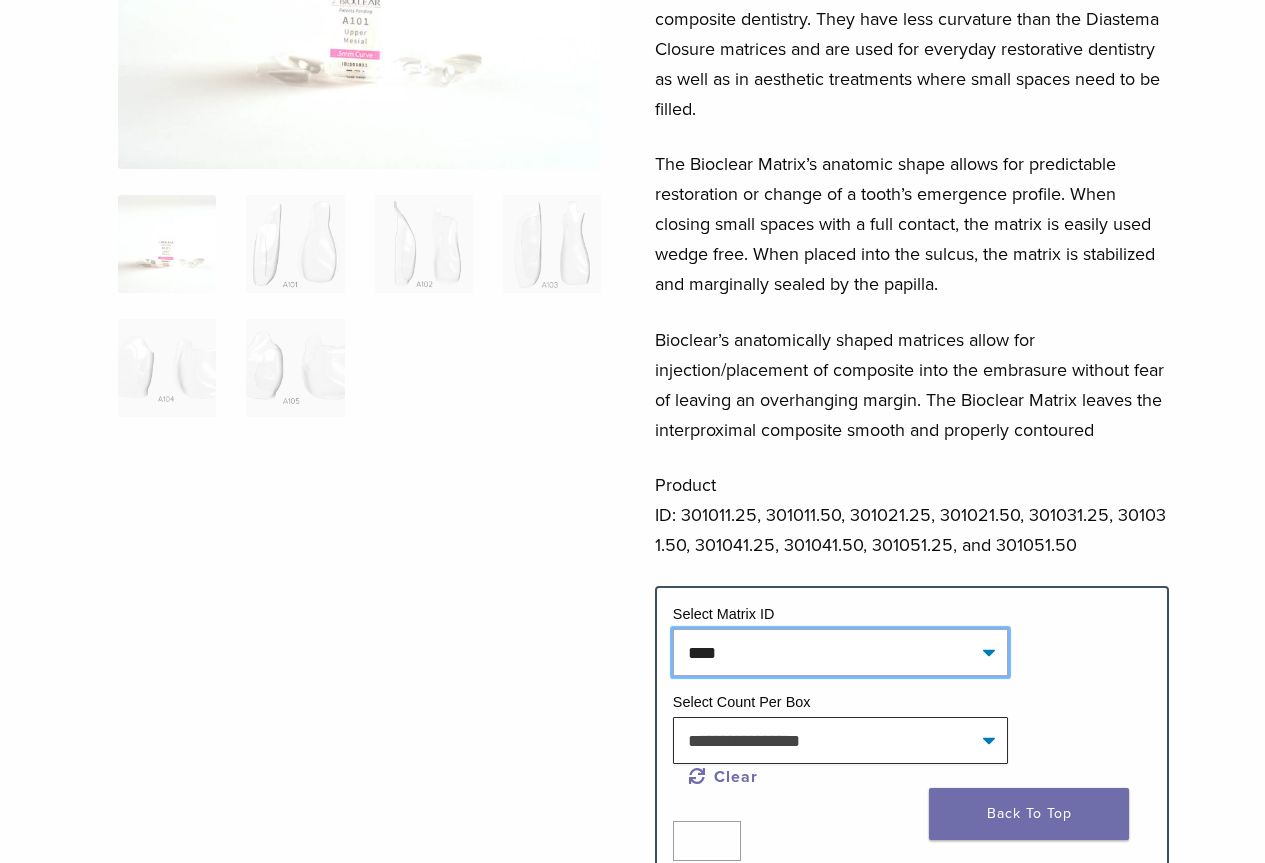 scroll, scrollTop: 300, scrollLeft: 0, axis: vertical 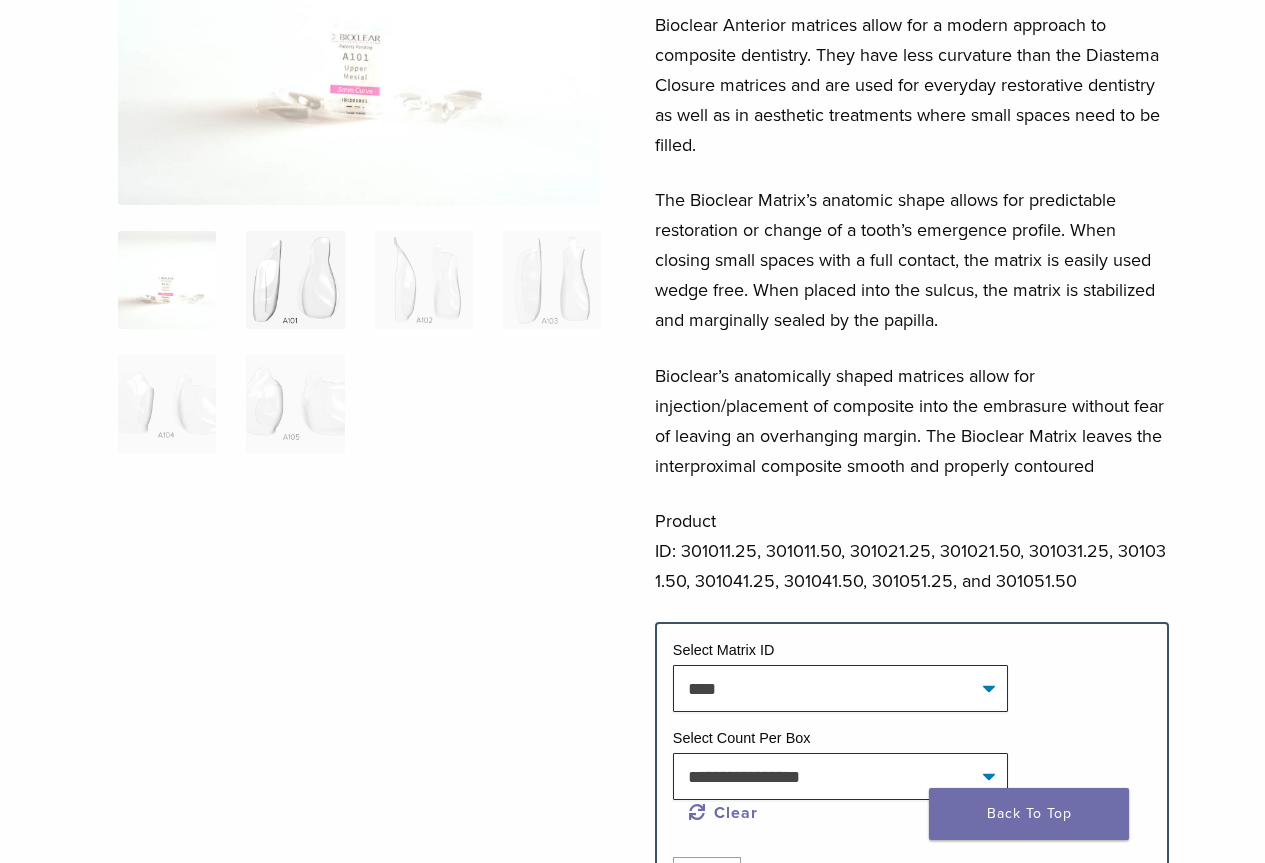 click at bounding box center [295, 280] 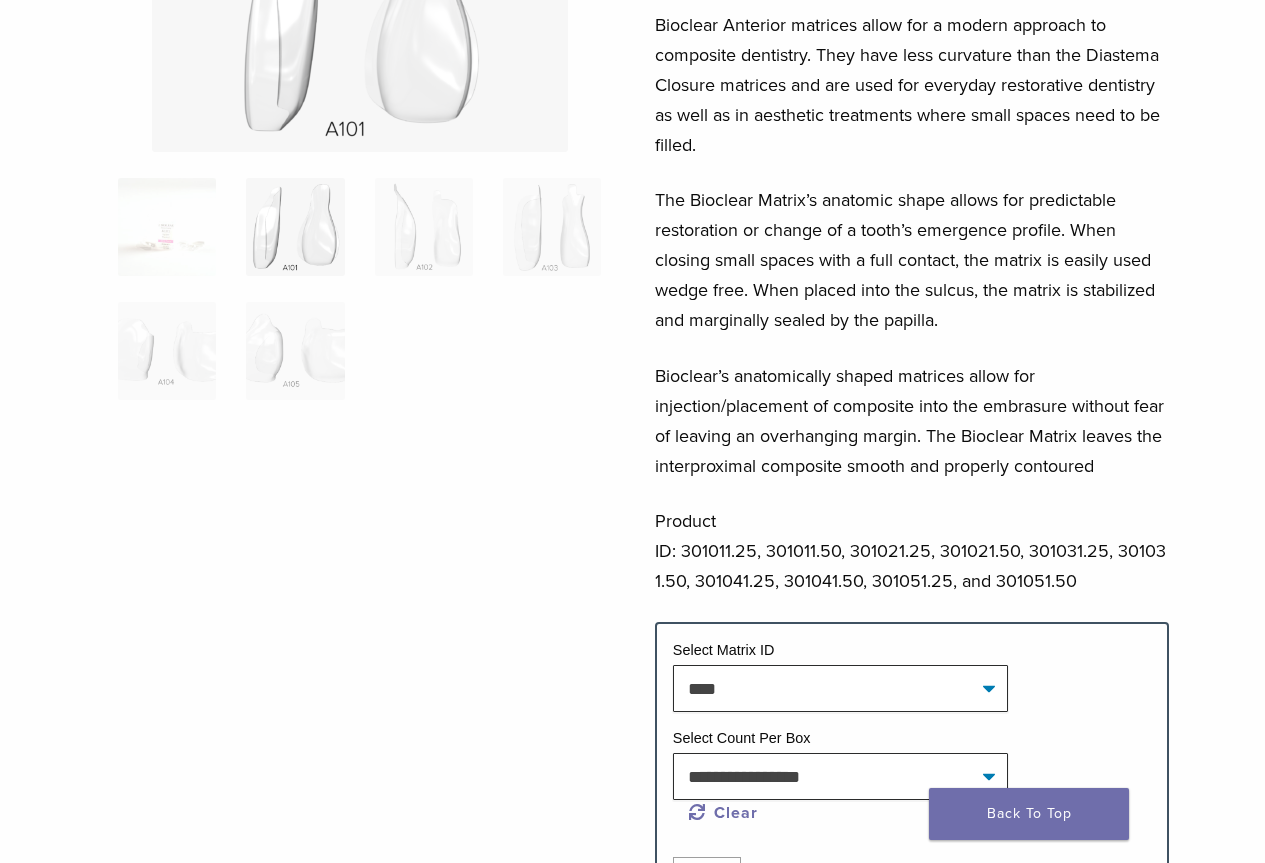 scroll, scrollTop: 100, scrollLeft: 0, axis: vertical 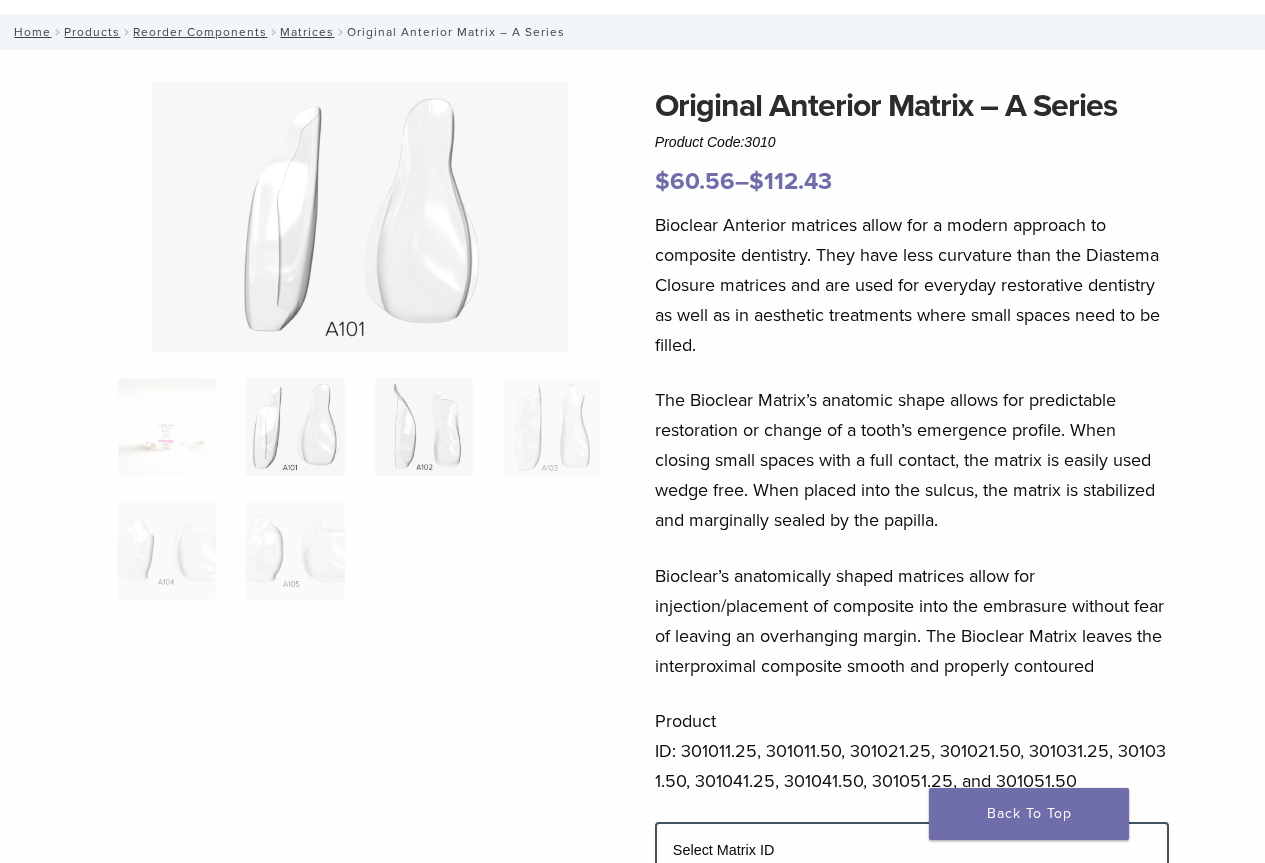 click at bounding box center (424, 427) 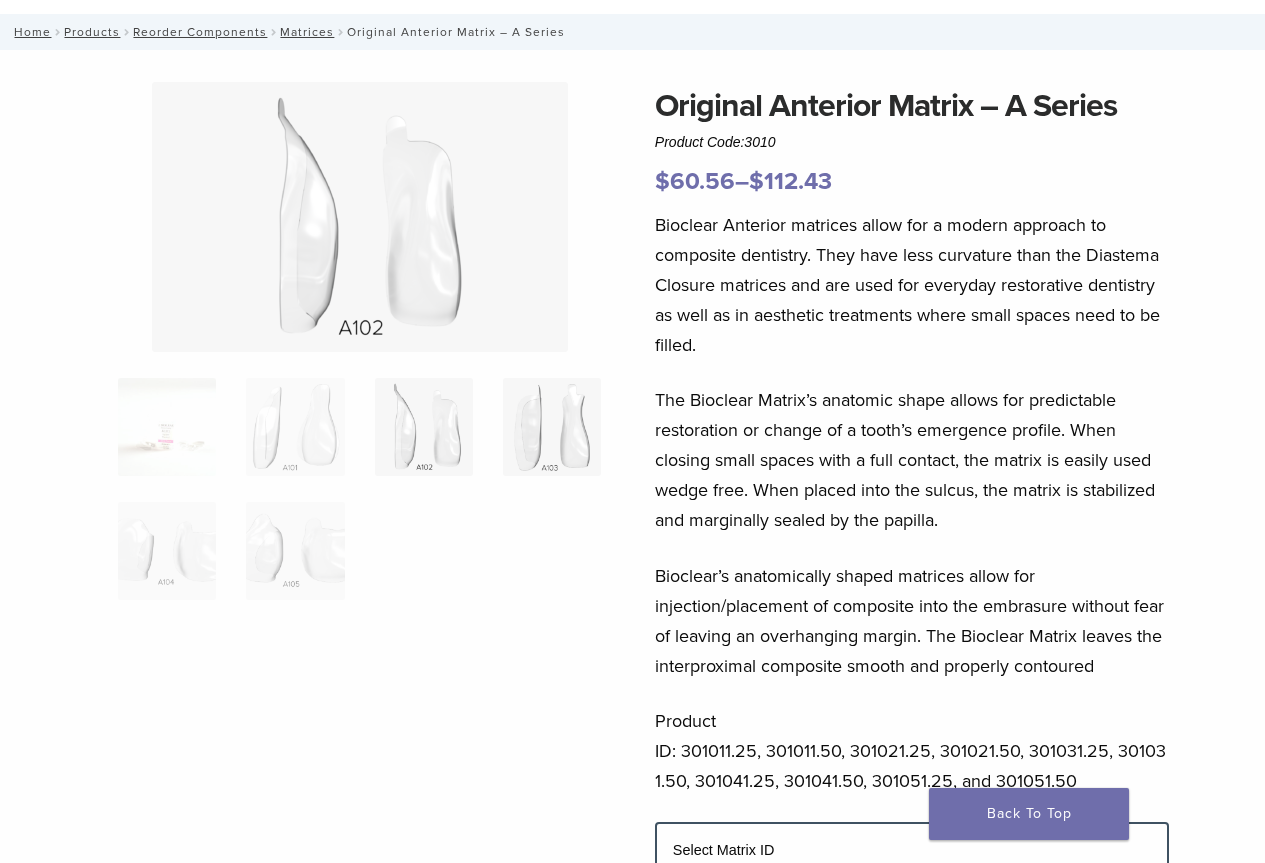 click at bounding box center [552, 427] 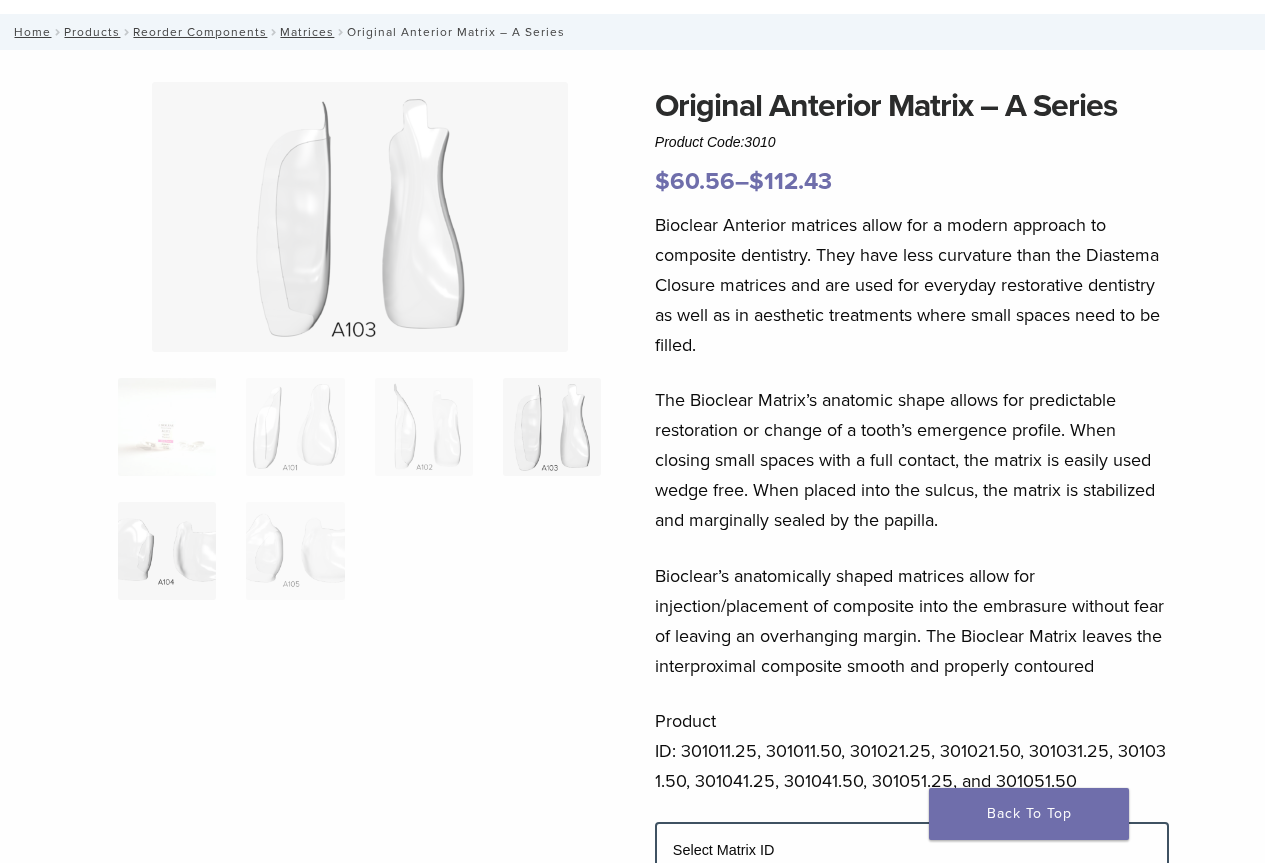 click at bounding box center (167, 551) 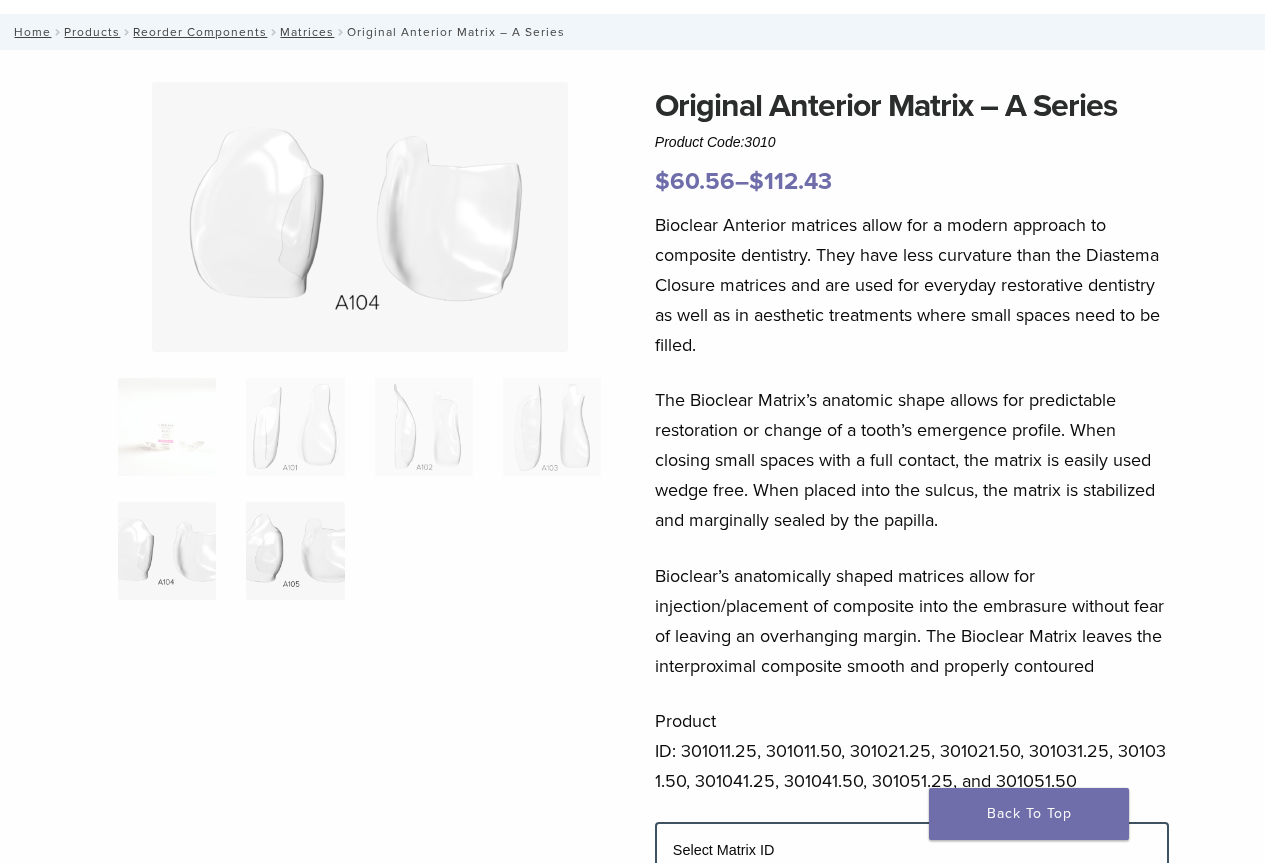 click at bounding box center [295, 551] 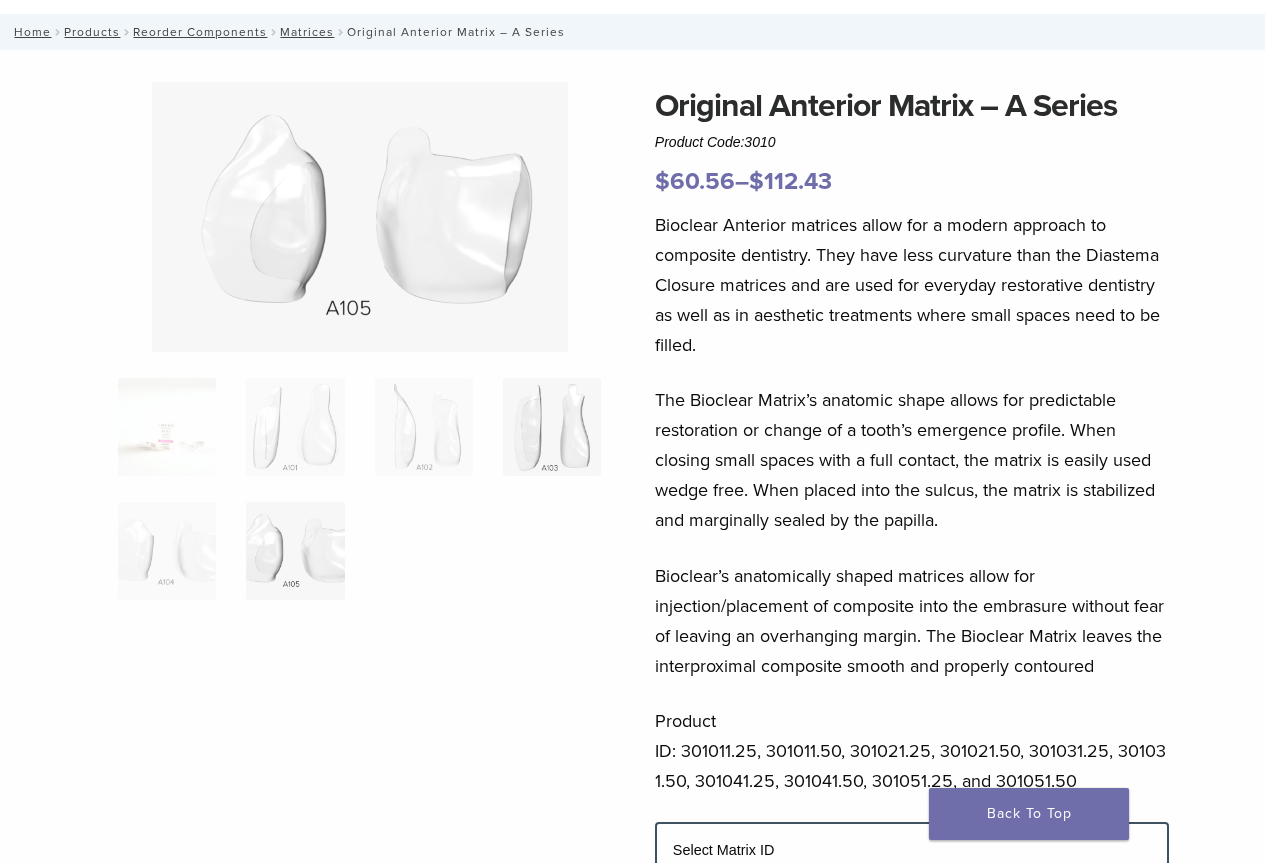 click at bounding box center [552, 427] 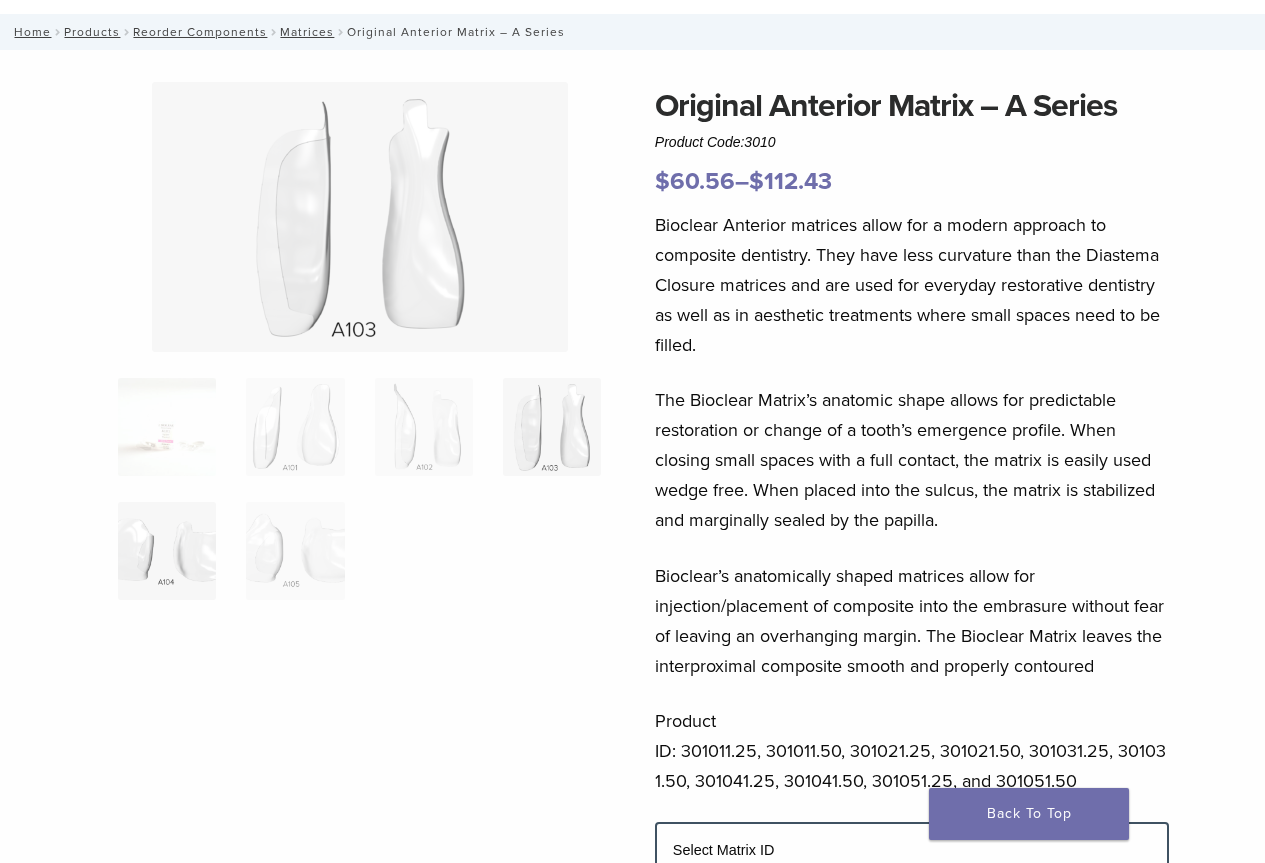 click at bounding box center [167, 551] 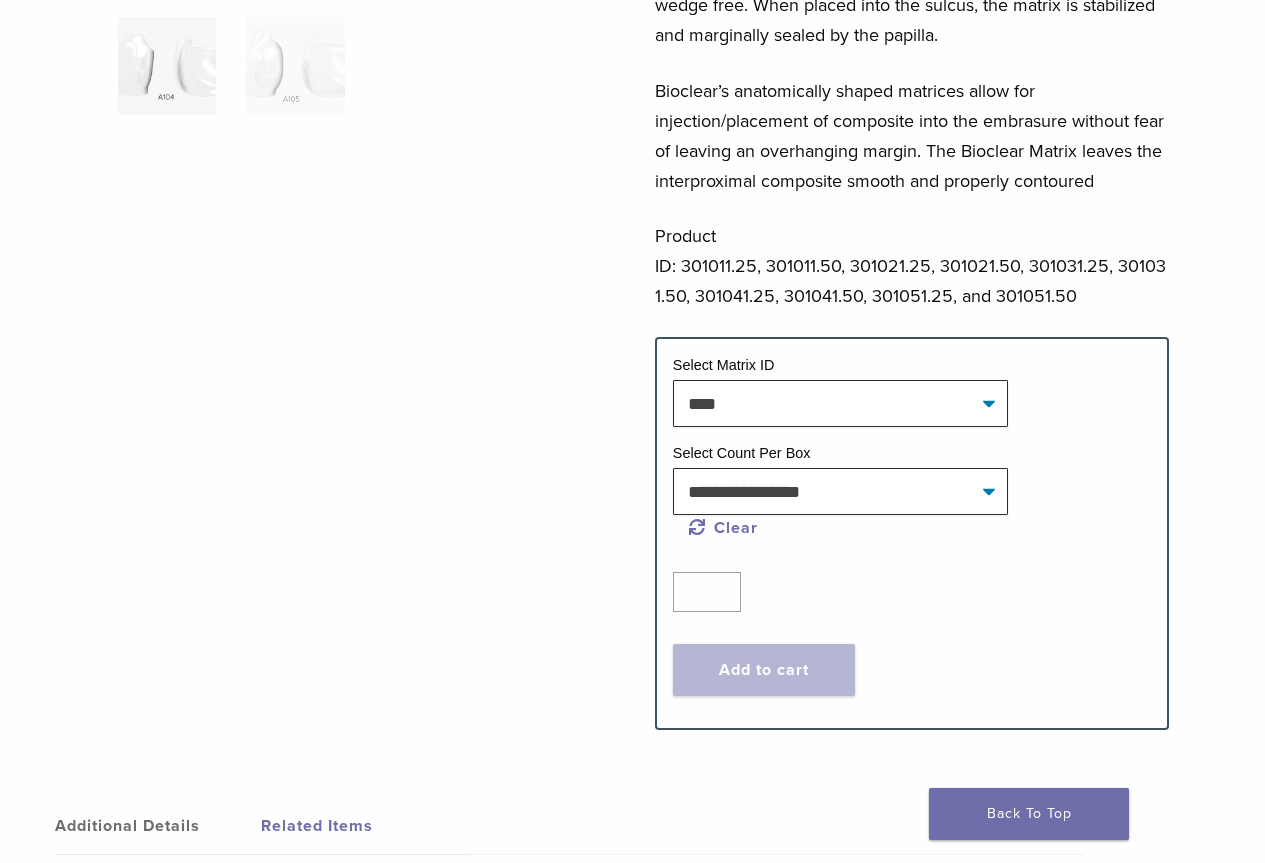 scroll, scrollTop: 600, scrollLeft: 0, axis: vertical 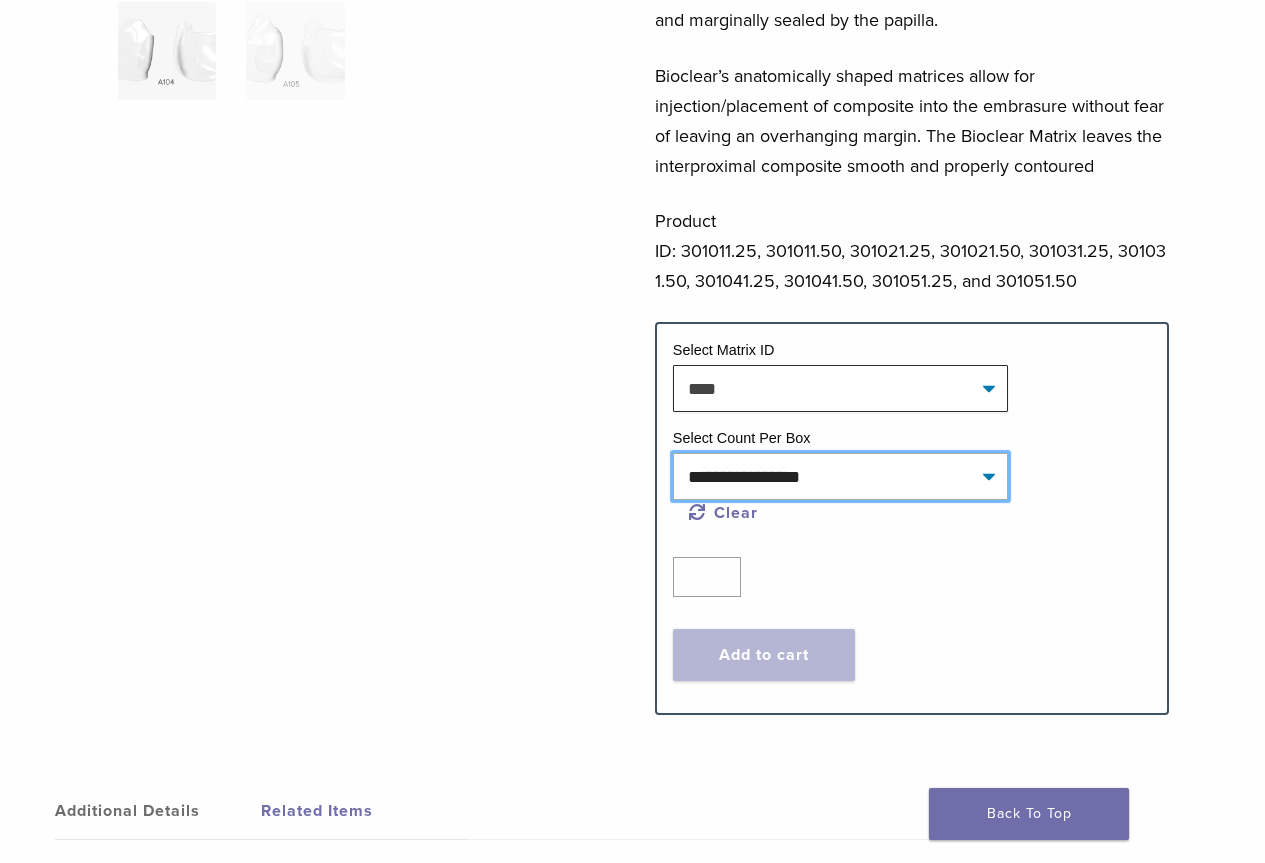 click on "**********" 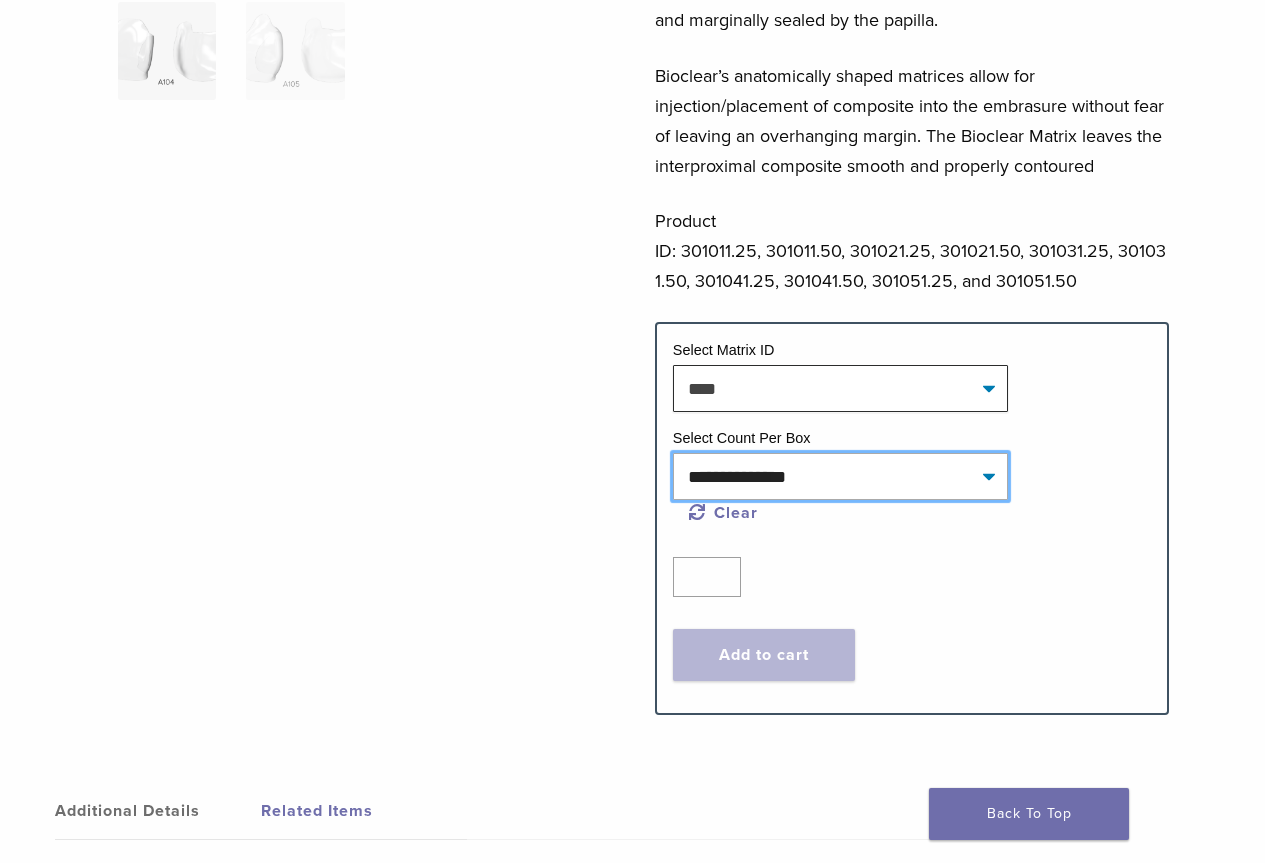 click on "**********" 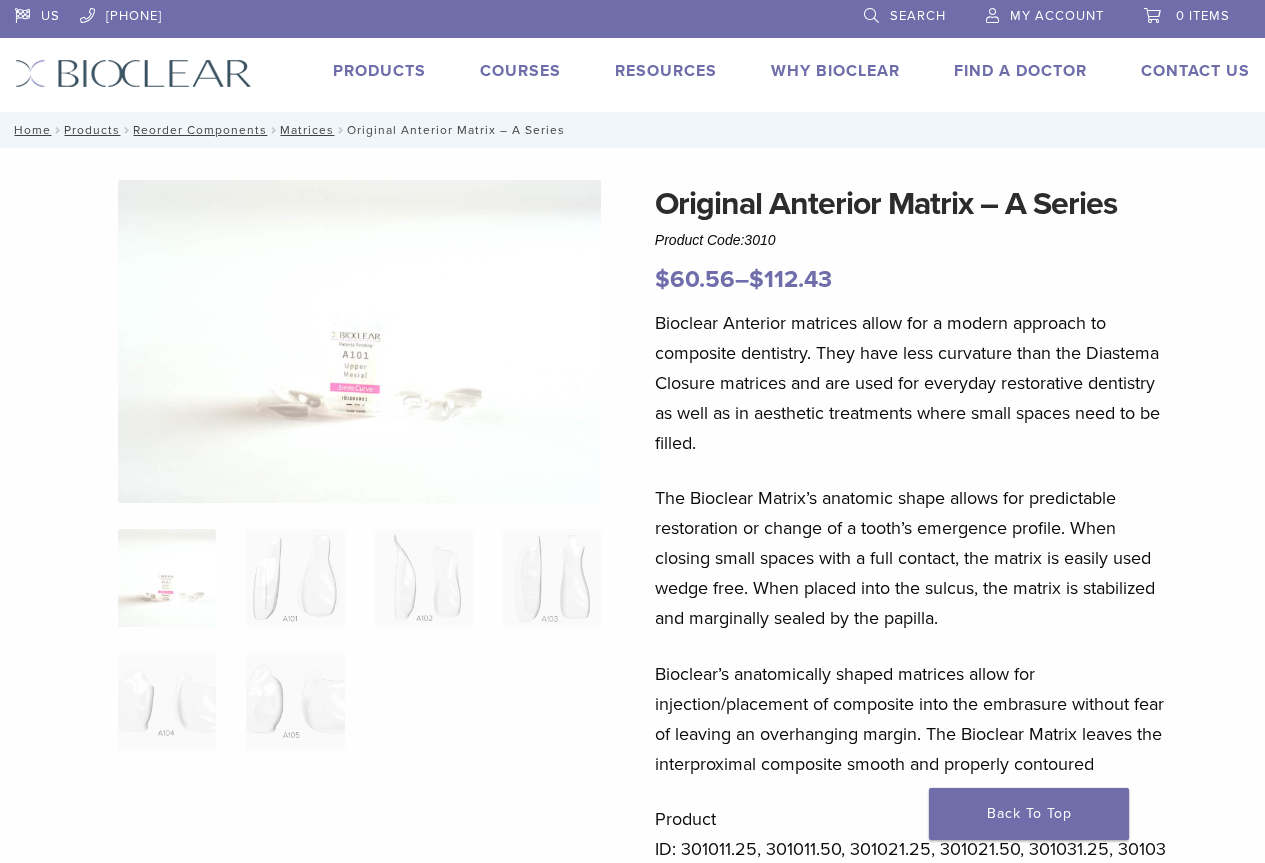 scroll, scrollTop: 0, scrollLeft: 0, axis: both 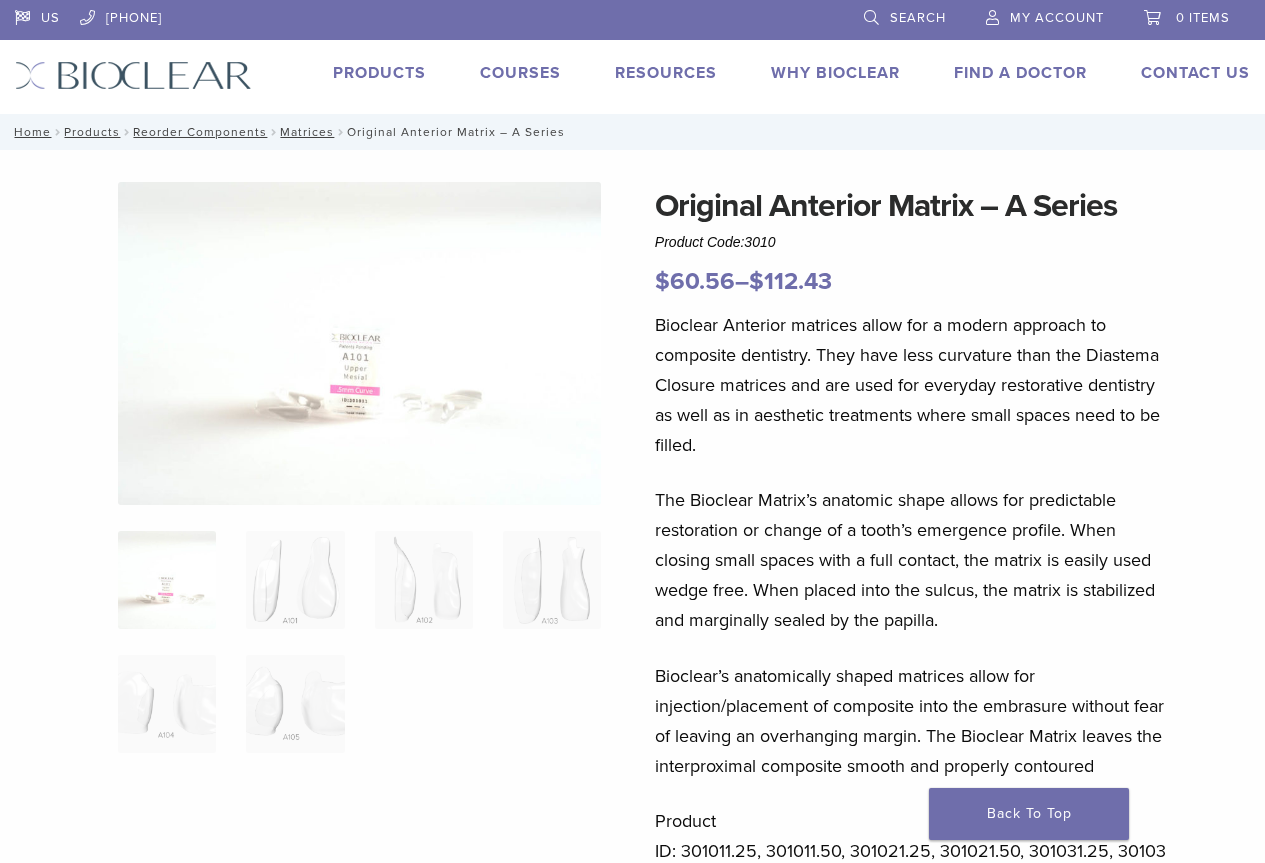 click on "My Account" at bounding box center (1057, 18) 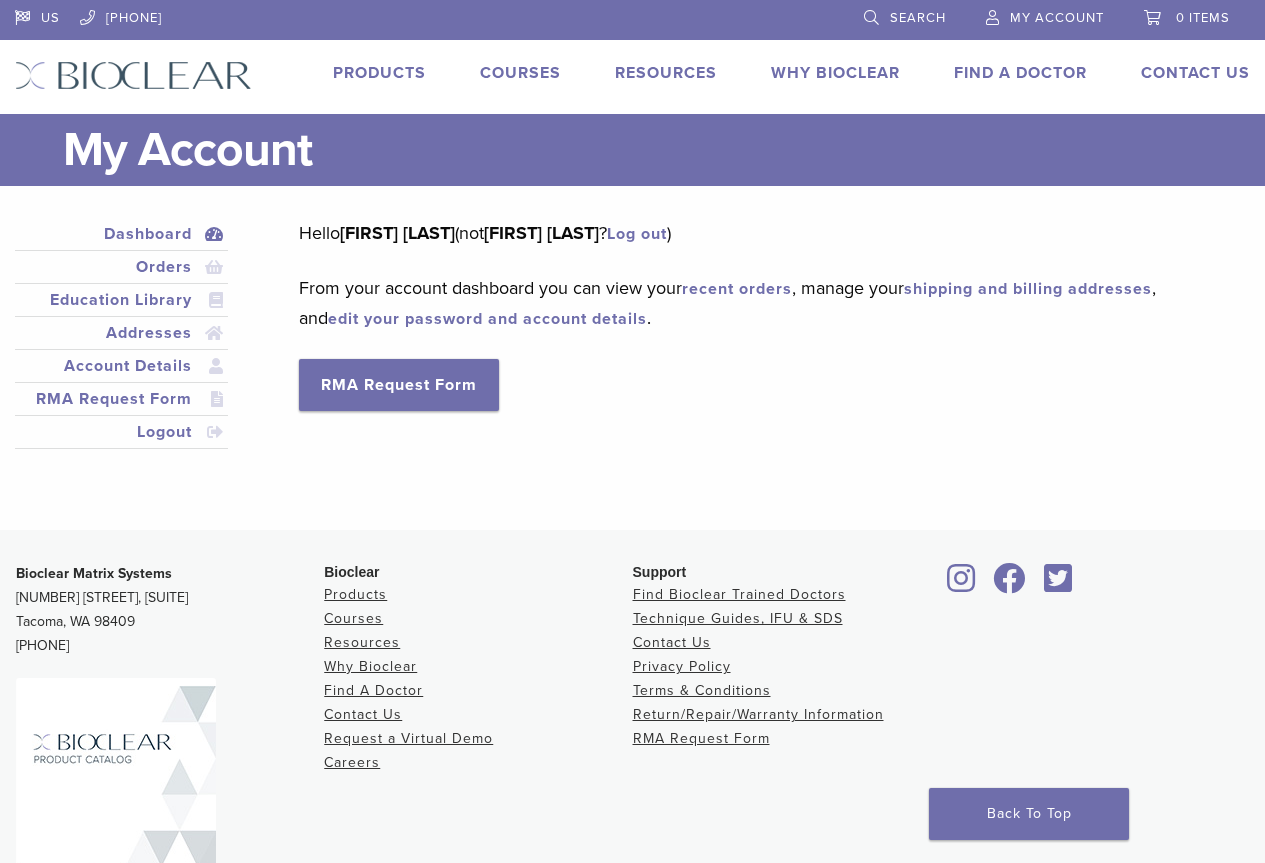 scroll, scrollTop: 0, scrollLeft: 0, axis: both 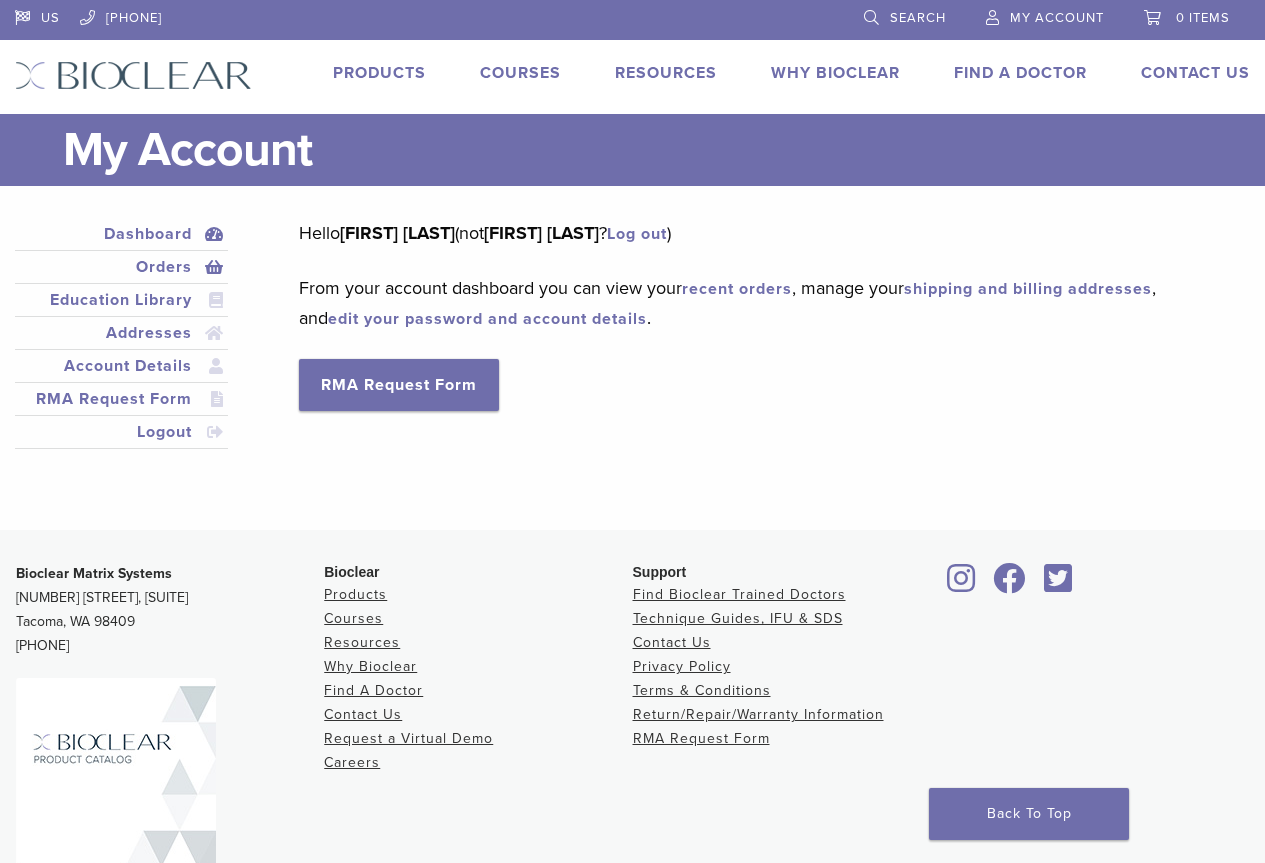 click on "Orders" at bounding box center [121, 267] 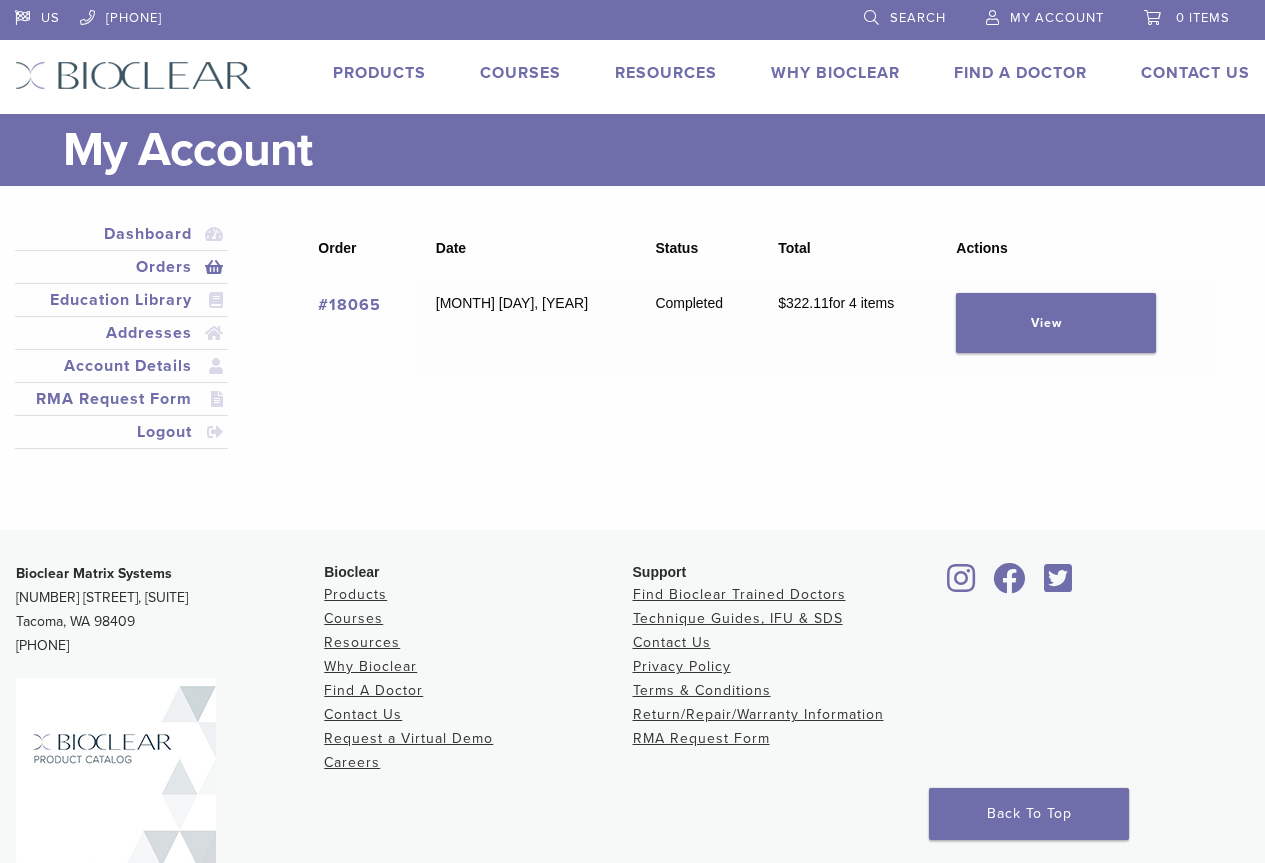 scroll, scrollTop: 0, scrollLeft: 0, axis: both 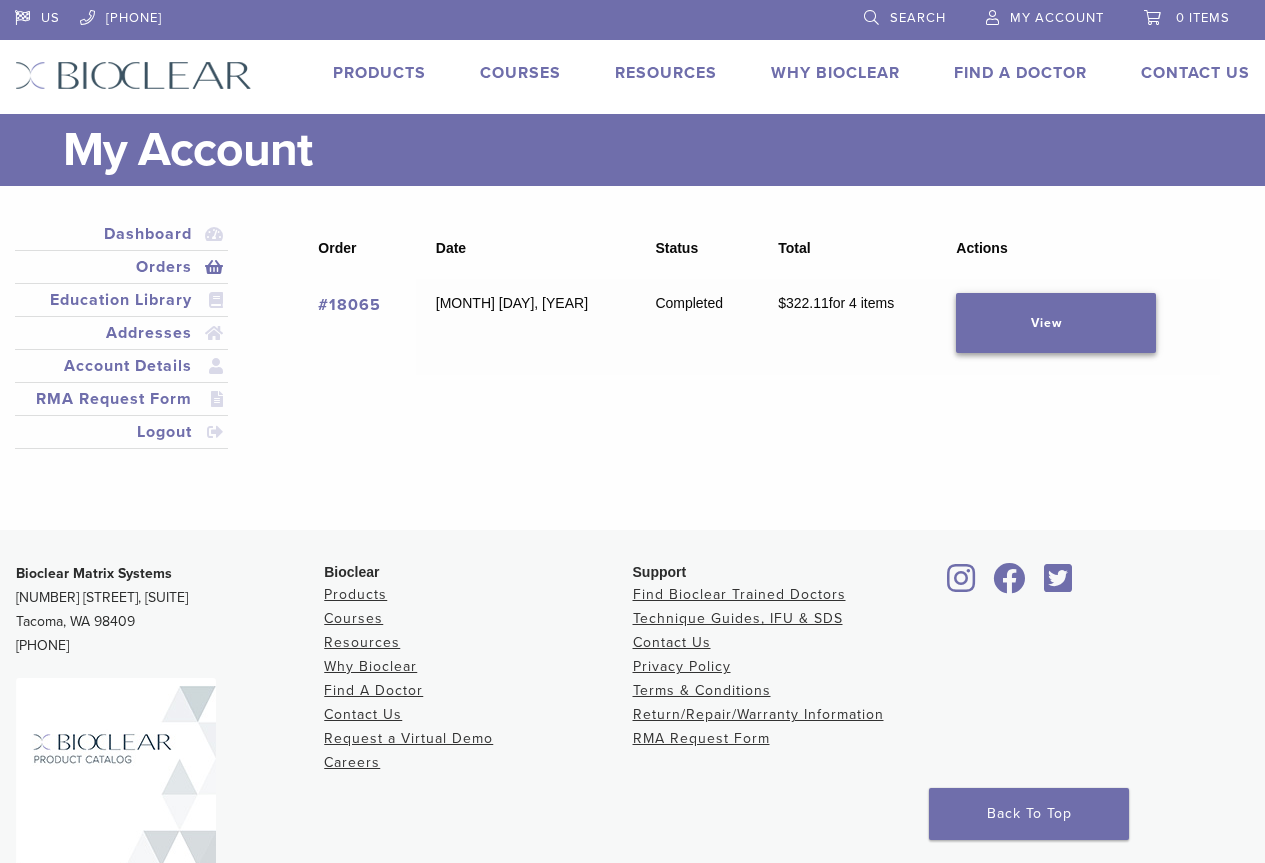 click on "View" at bounding box center (1056, 323) 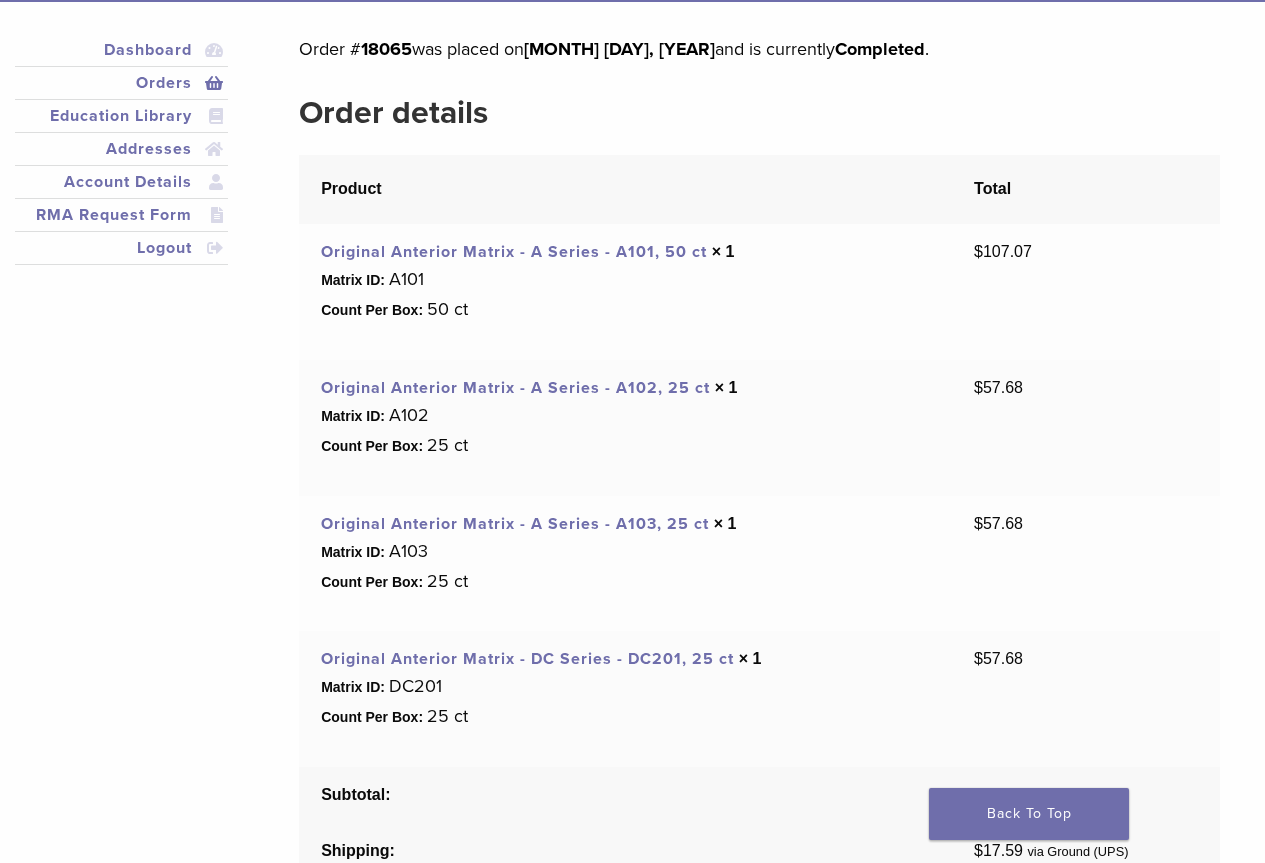 scroll, scrollTop: 200, scrollLeft: 0, axis: vertical 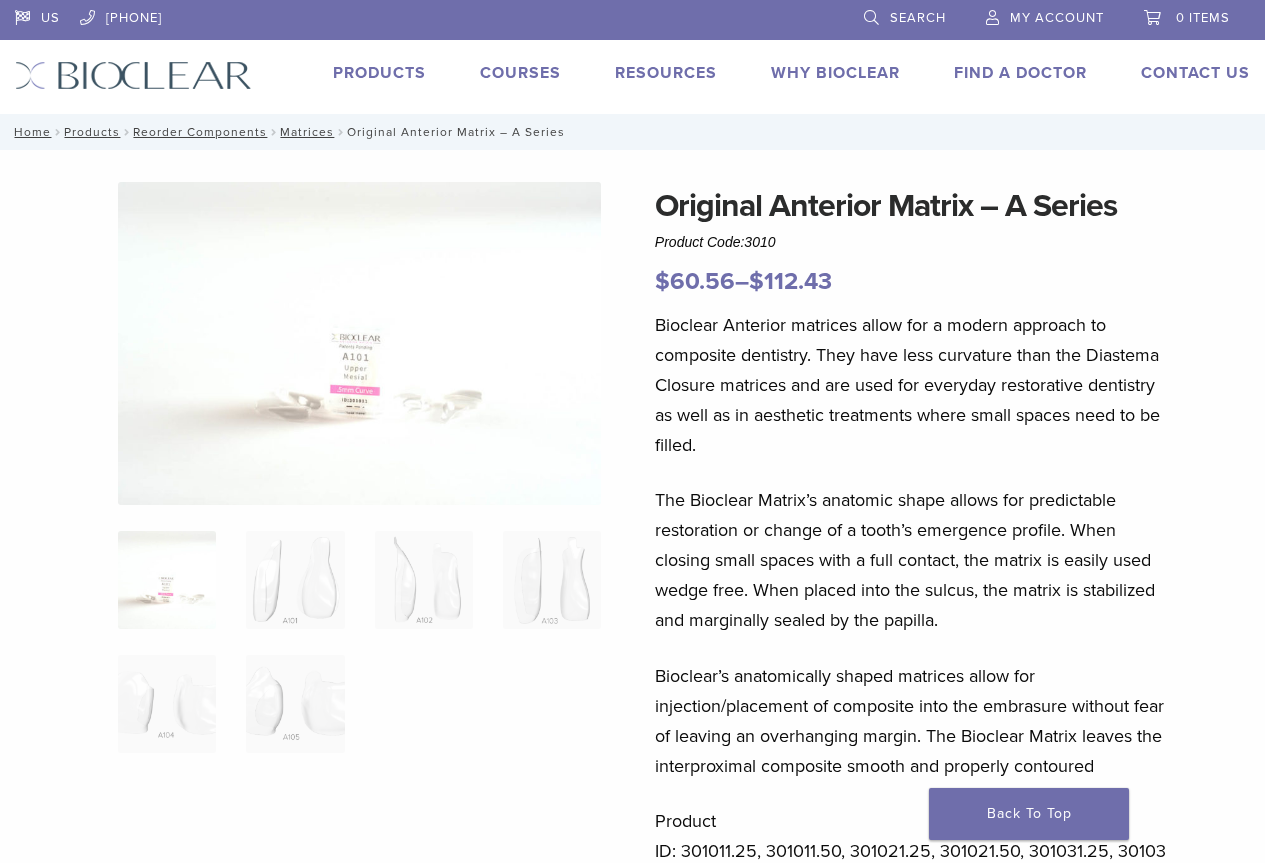 select on "****" 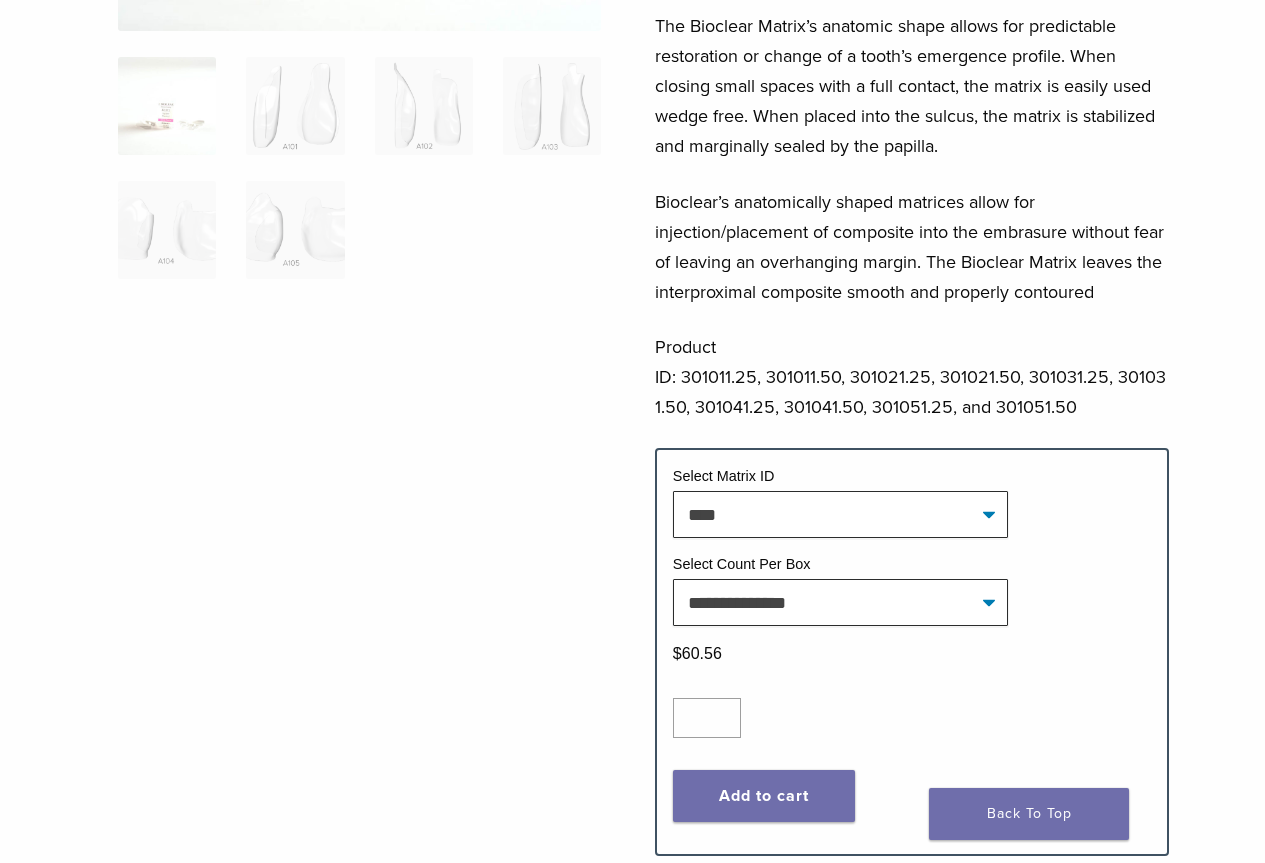 scroll, scrollTop: 500, scrollLeft: 0, axis: vertical 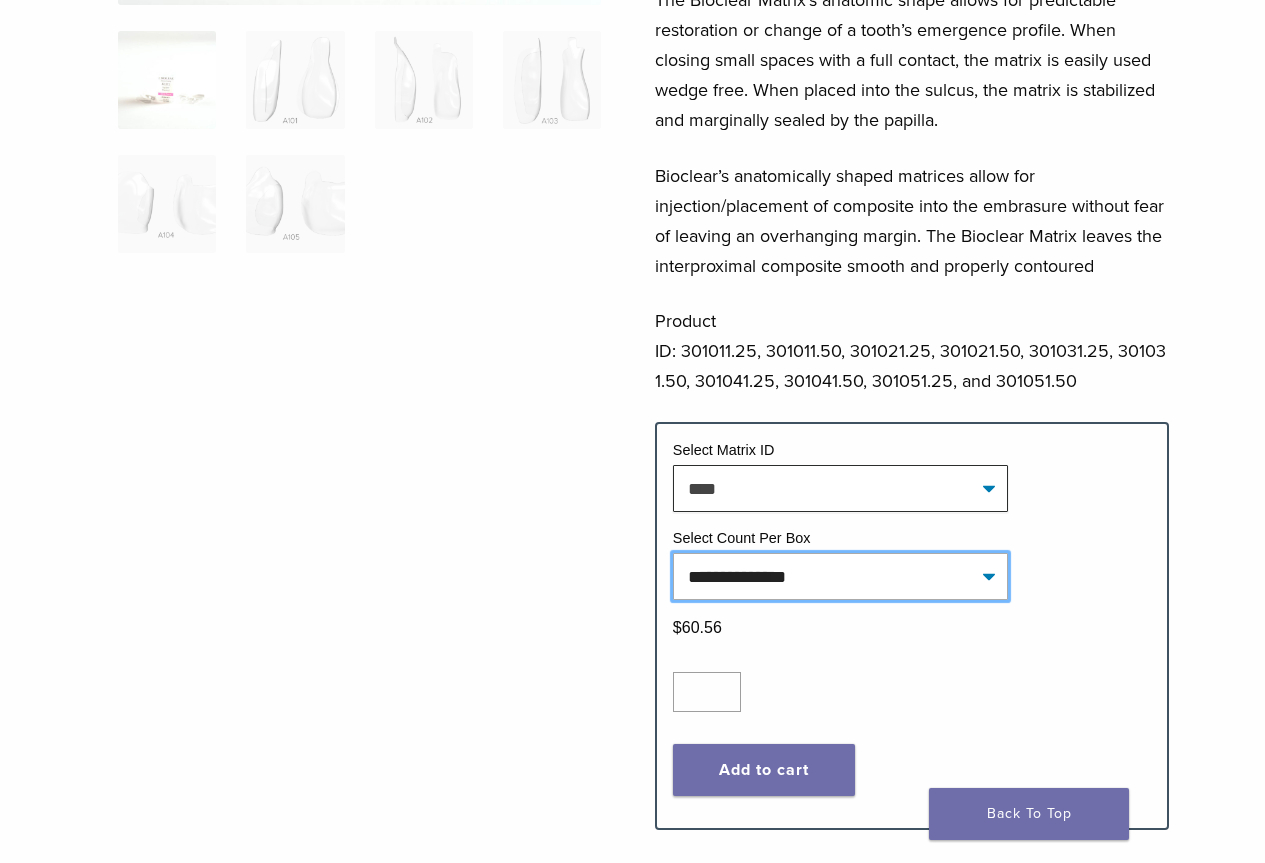 click on "**********" 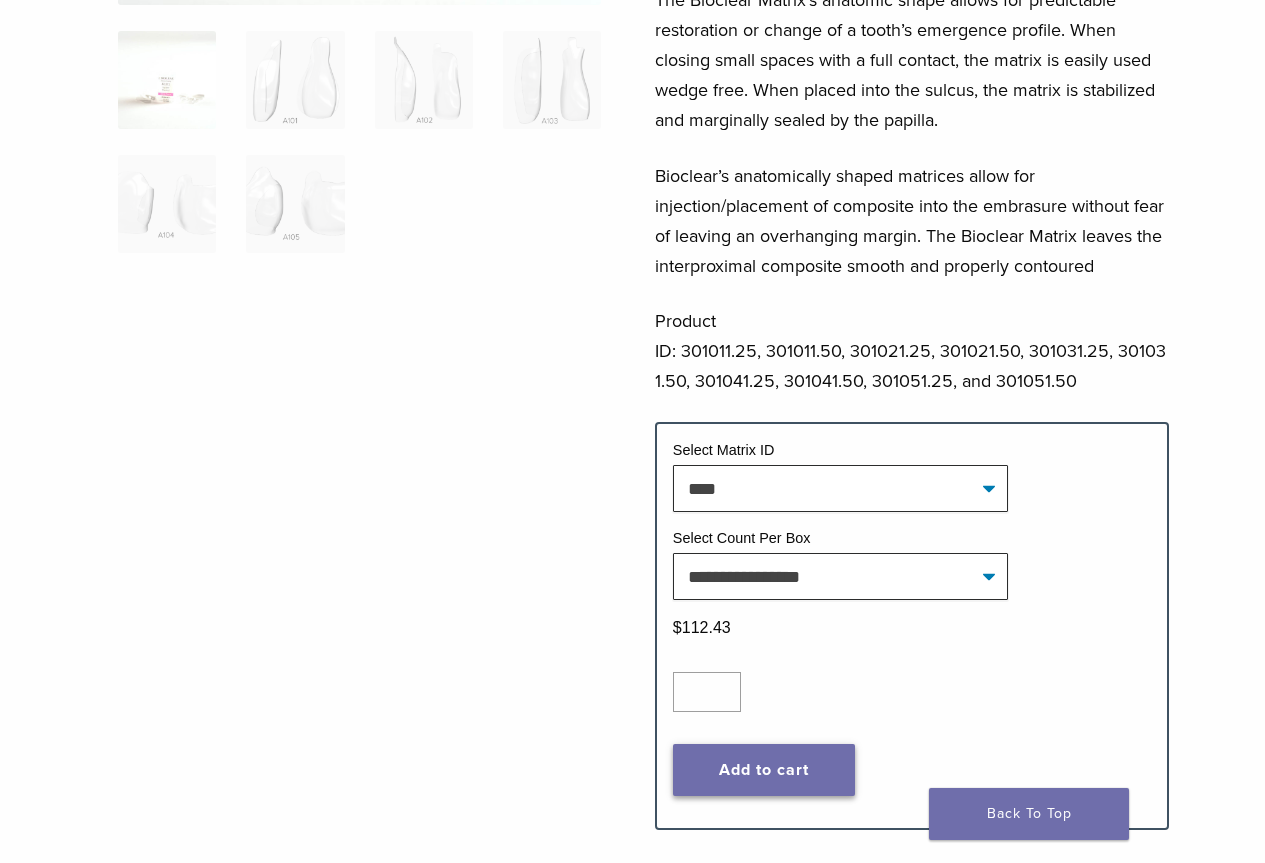 click on "Add to cart" 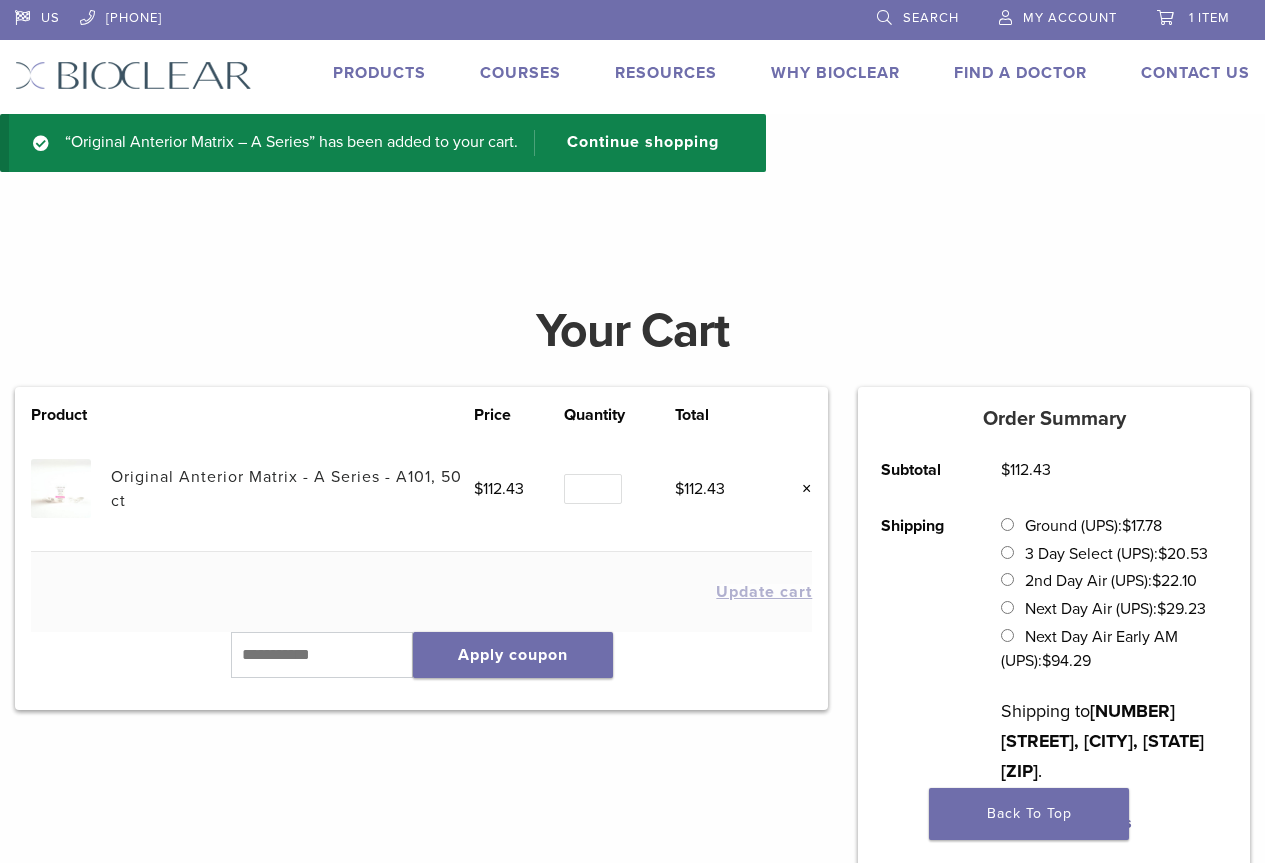 scroll, scrollTop: 0, scrollLeft: 0, axis: both 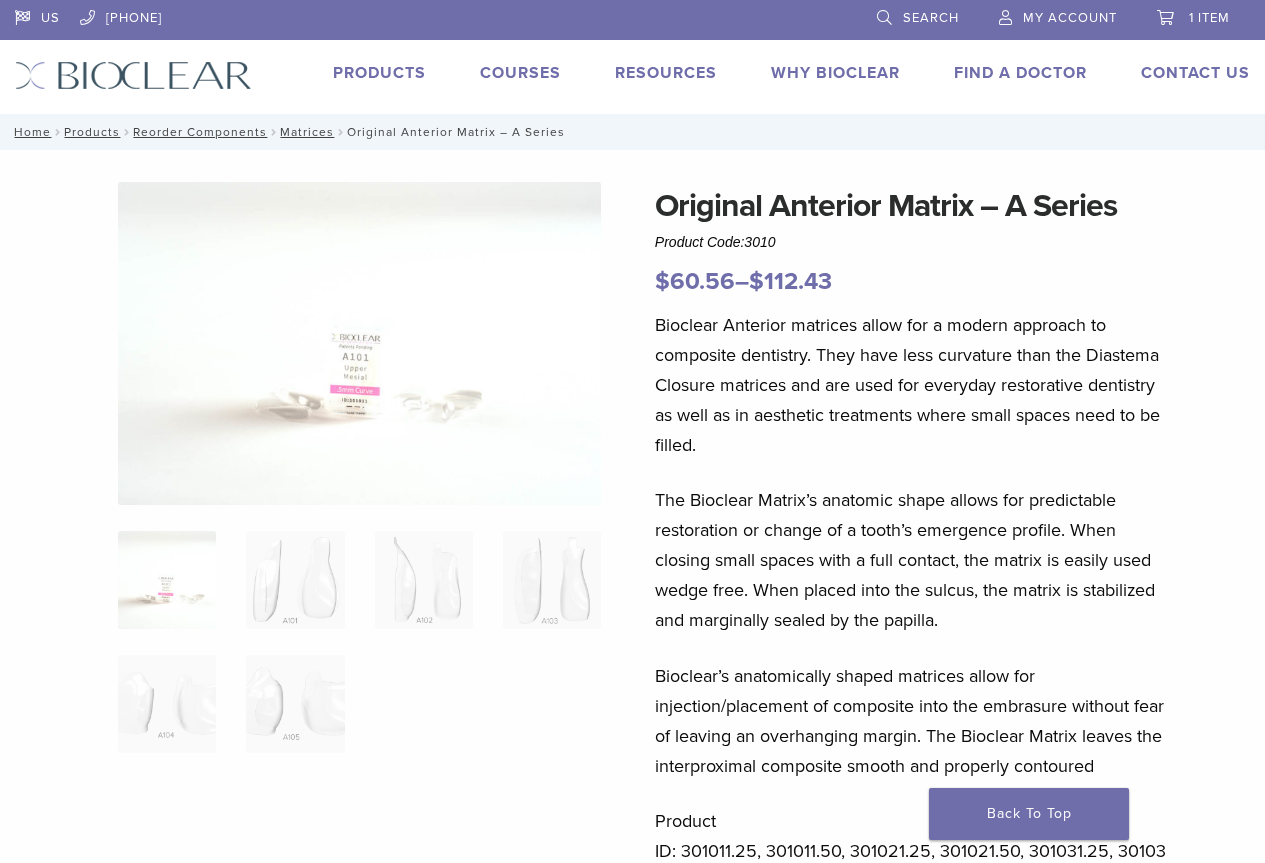 select on "****" 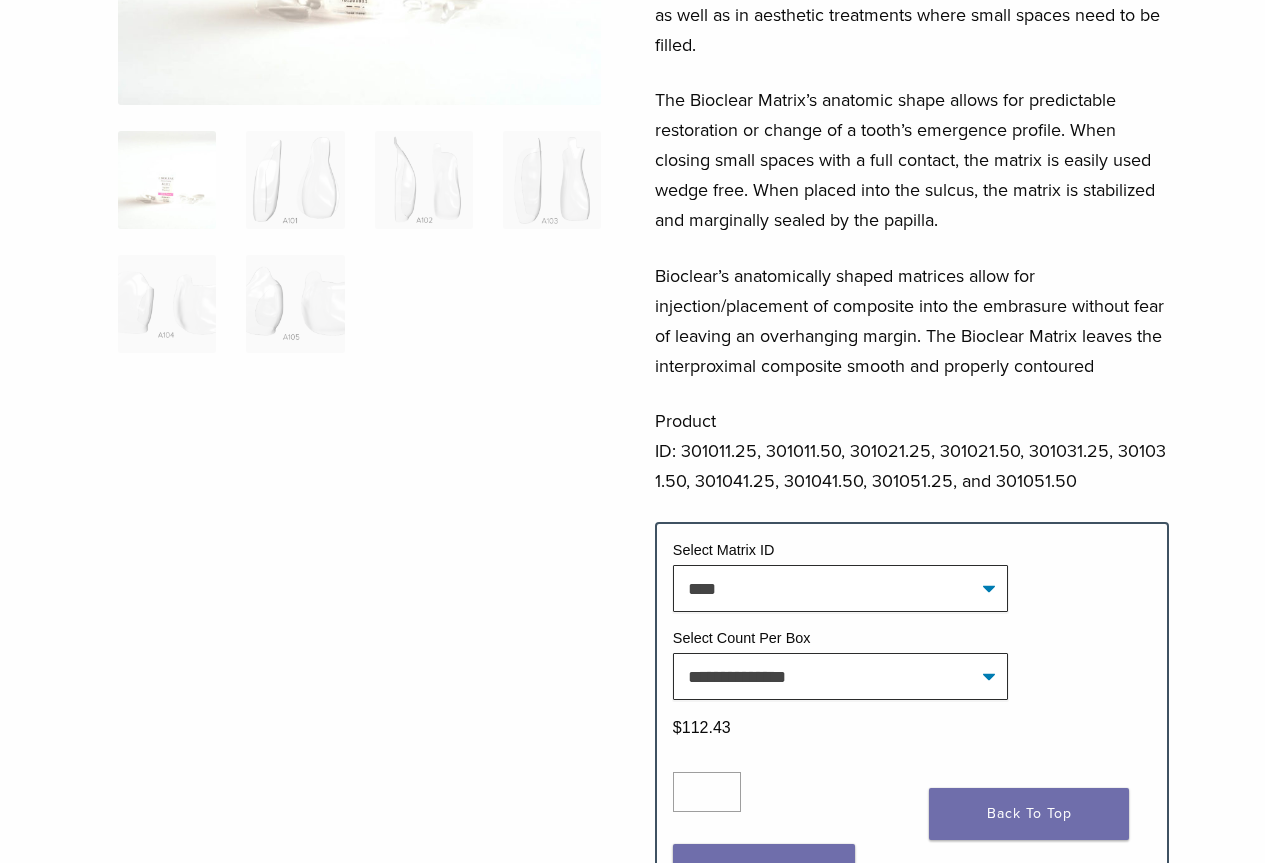 scroll, scrollTop: 300, scrollLeft: 0, axis: vertical 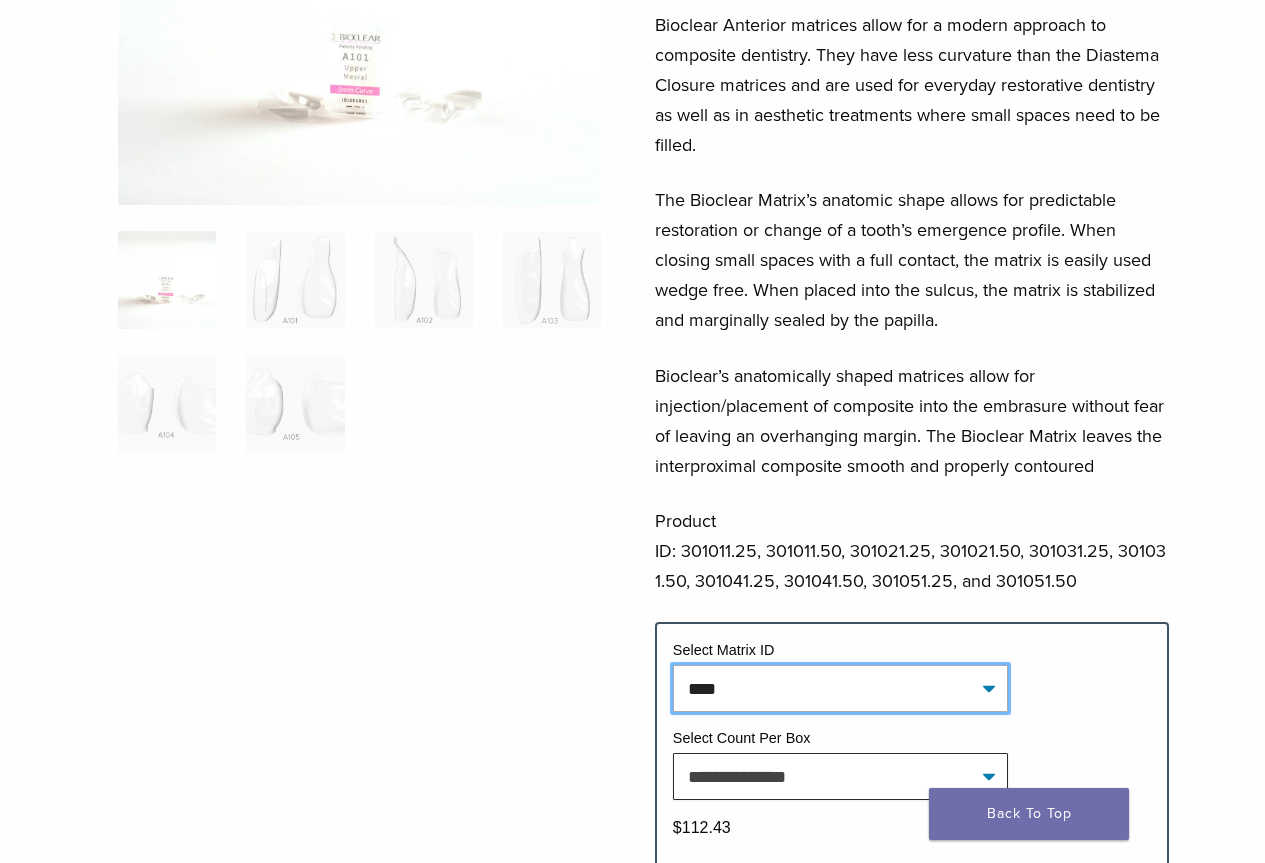 click on "**********" 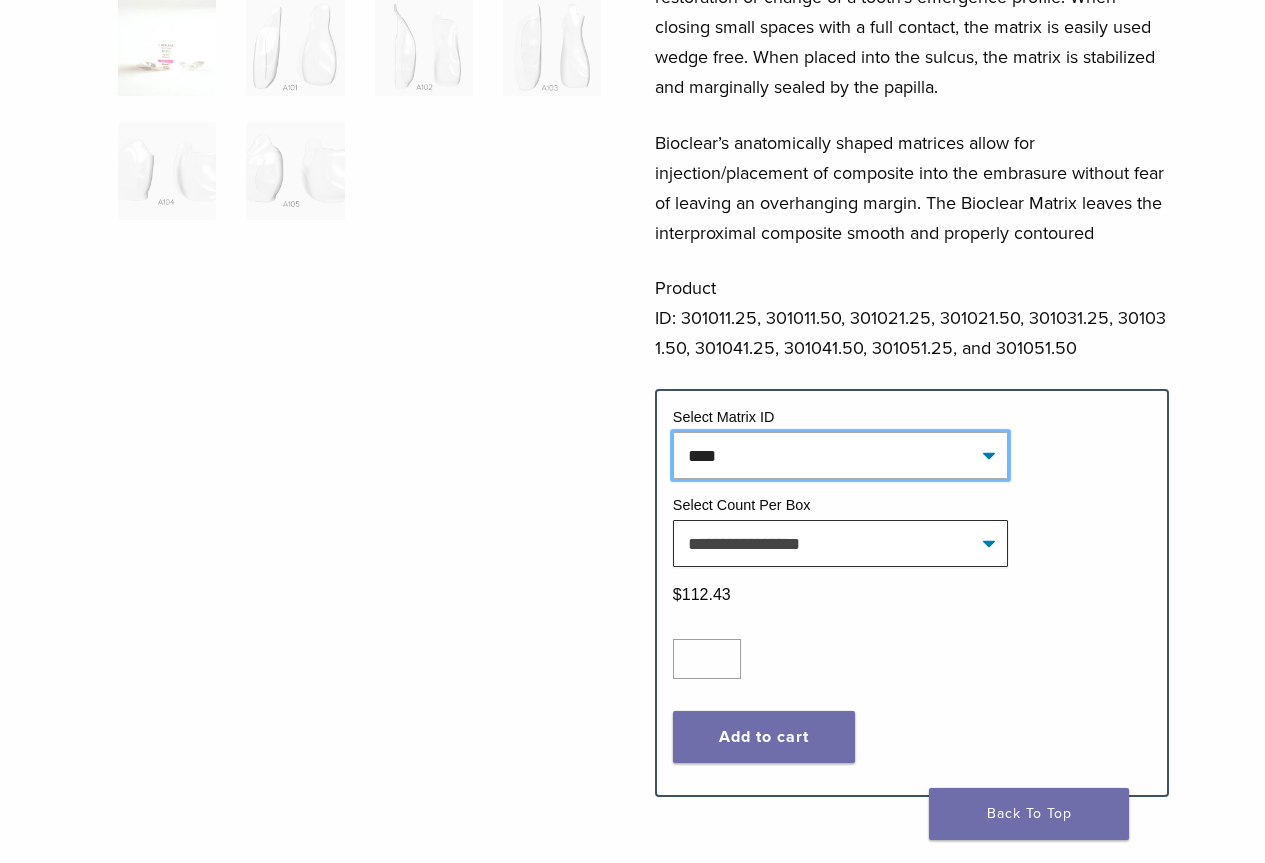 scroll, scrollTop: 600, scrollLeft: 0, axis: vertical 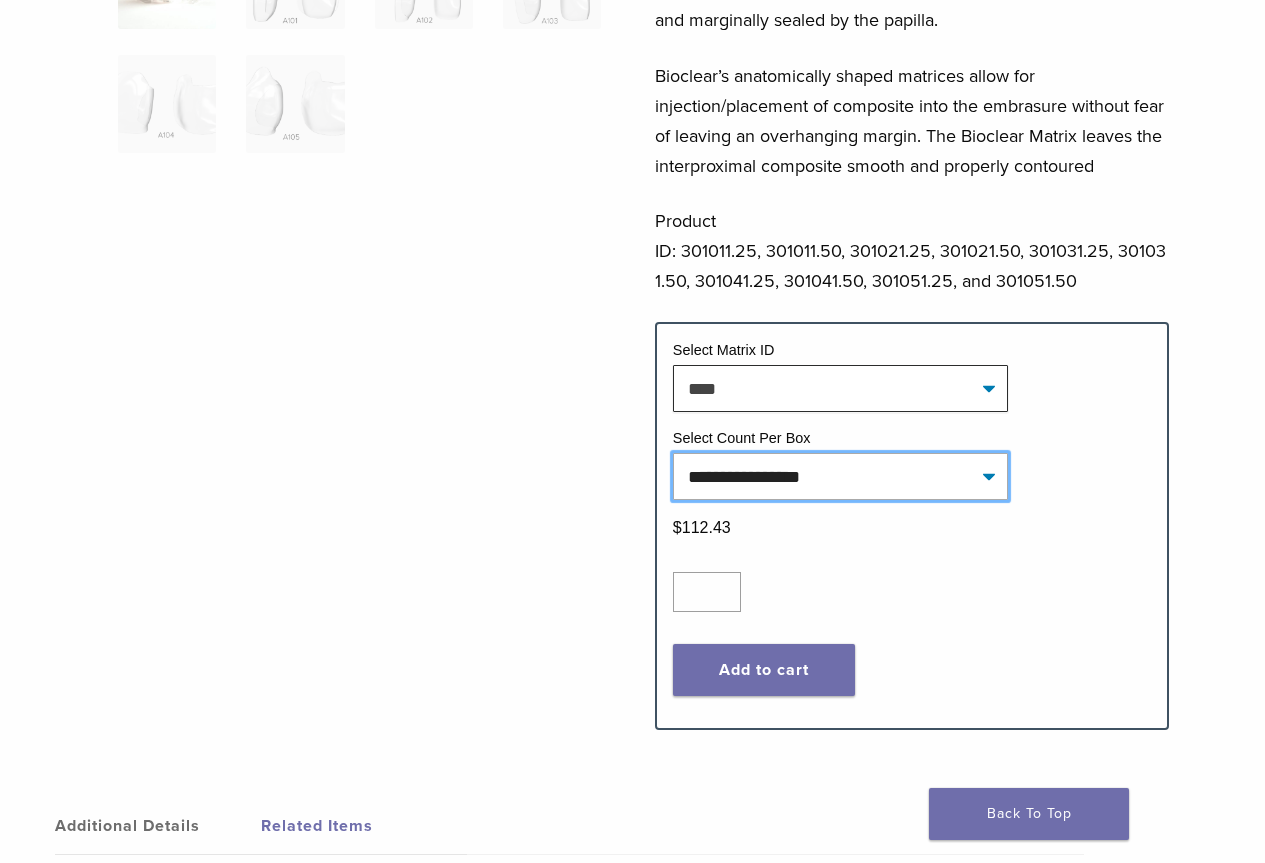 click on "**********" 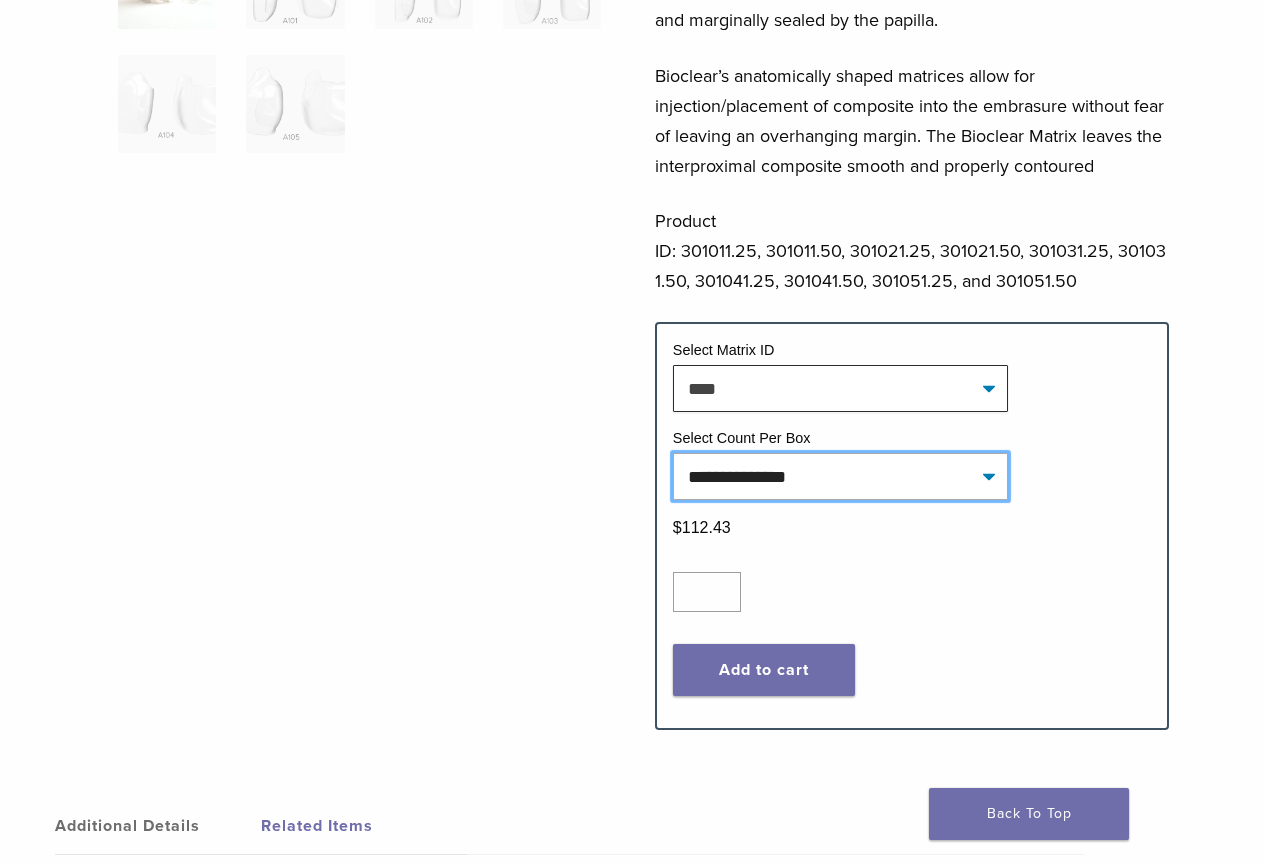 click on "**********" 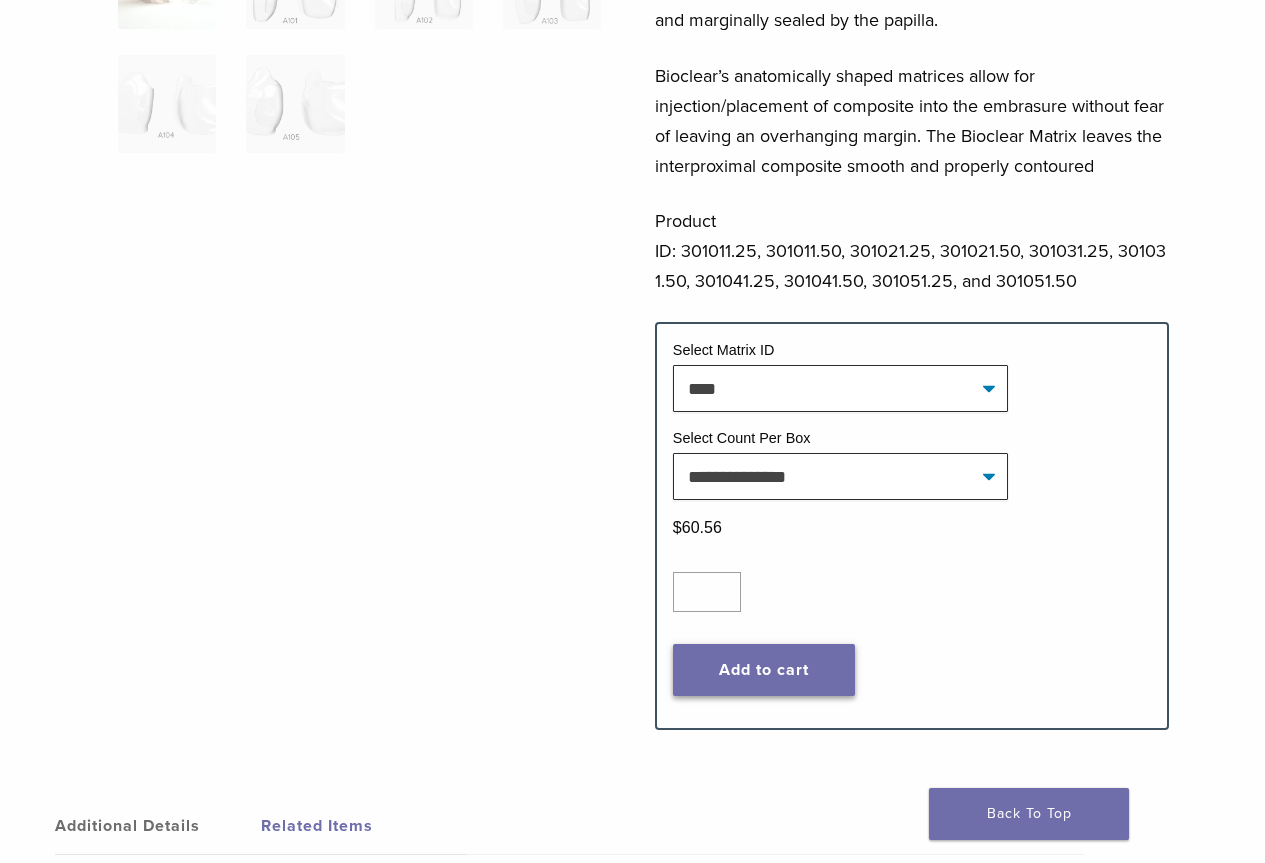 click on "Add to cart" 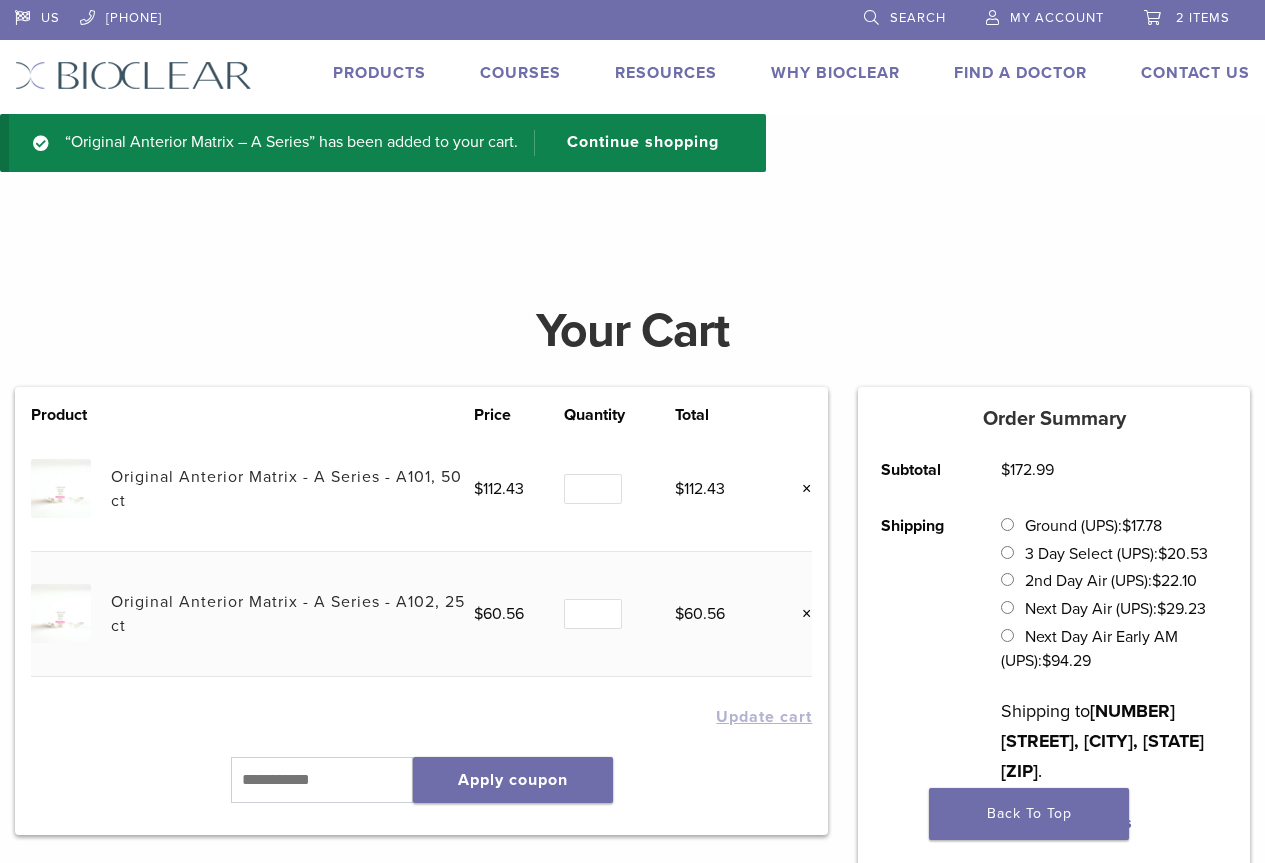 scroll, scrollTop: 0, scrollLeft: 0, axis: both 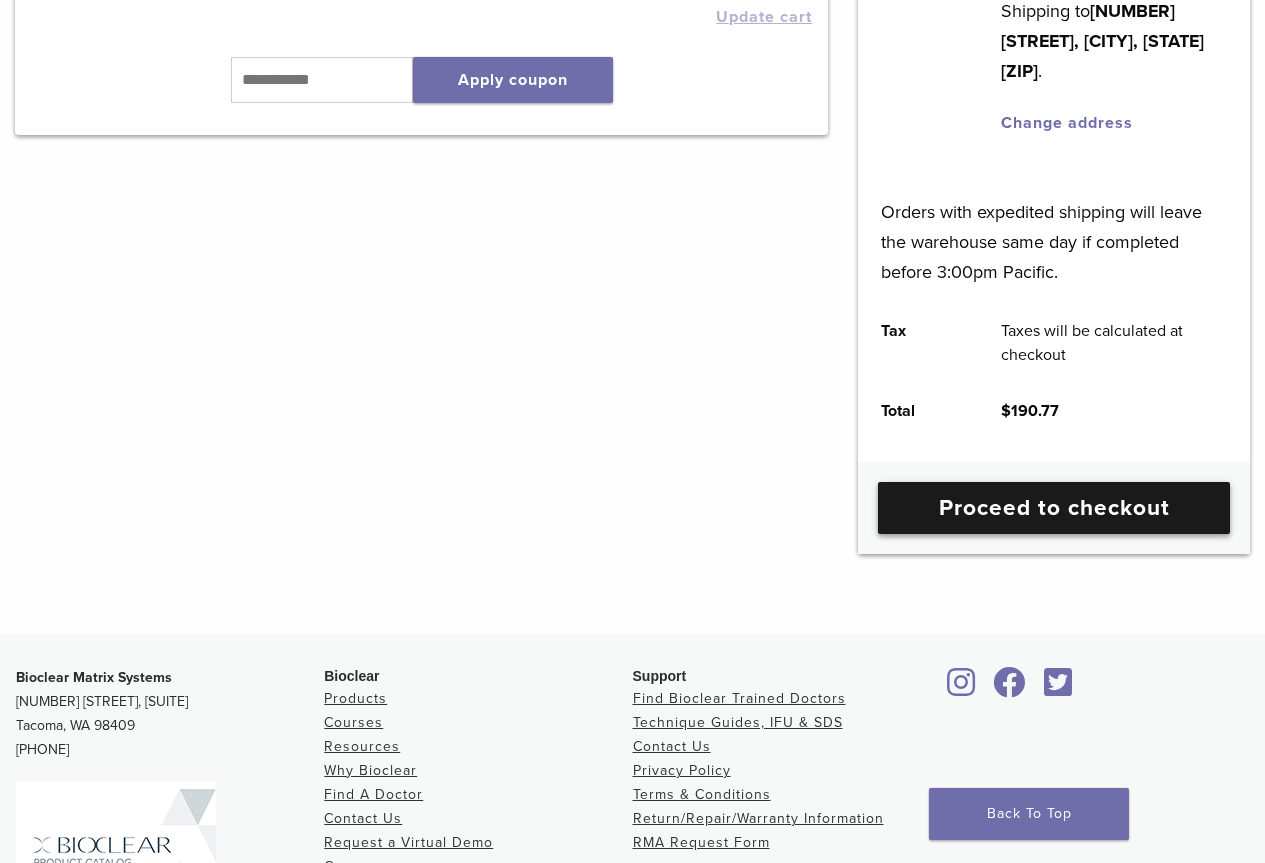 click on "Proceed to checkout" at bounding box center (1054, 508) 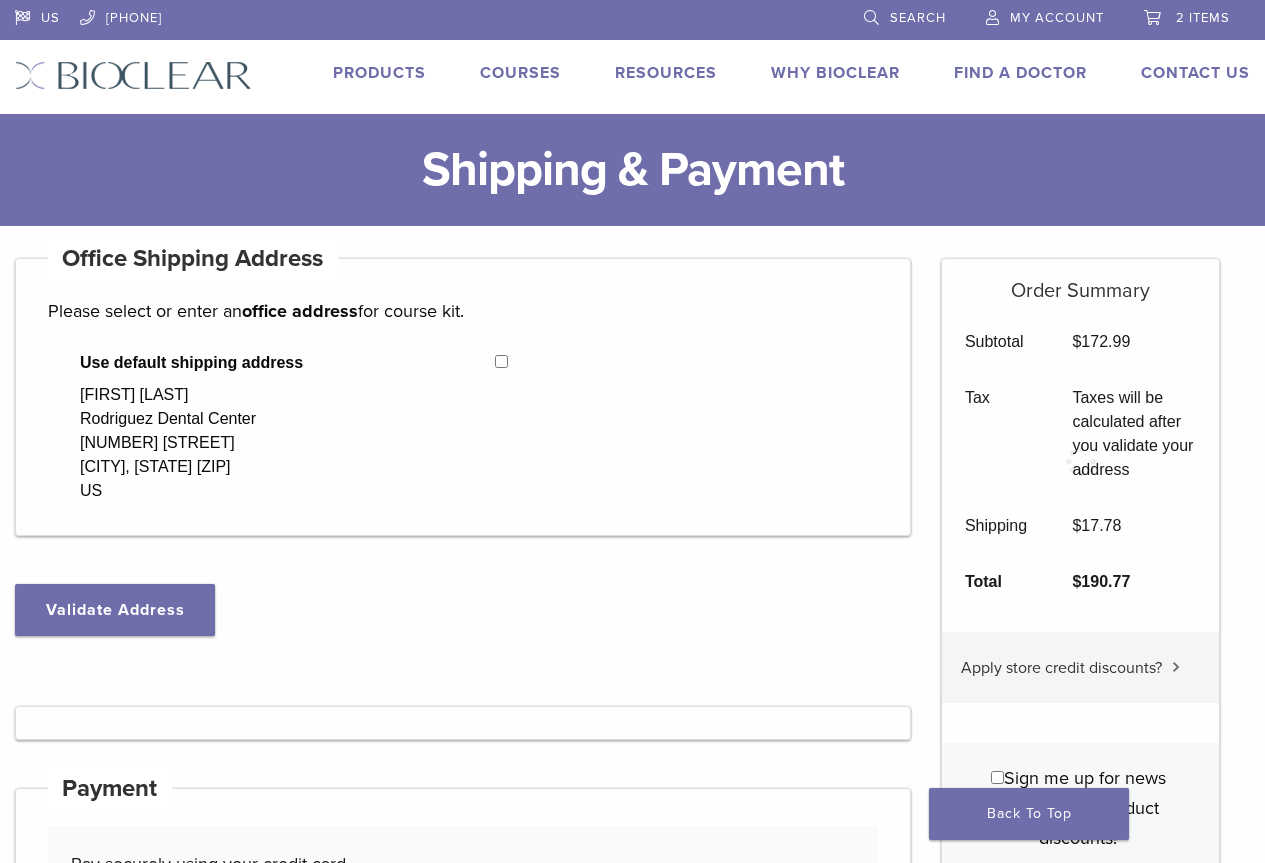 select on "**" 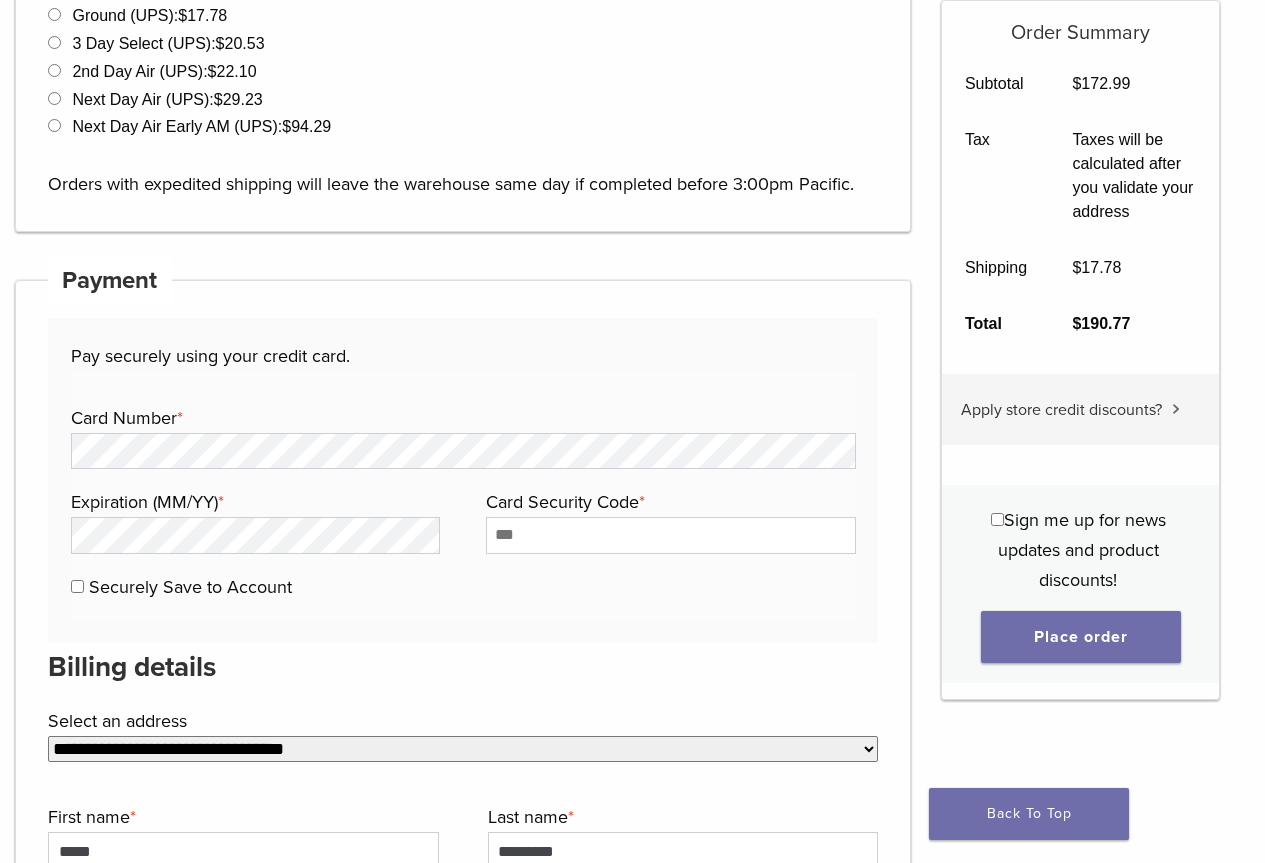 scroll, scrollTop: 1000, scrollLeft: 0, axis: vertical 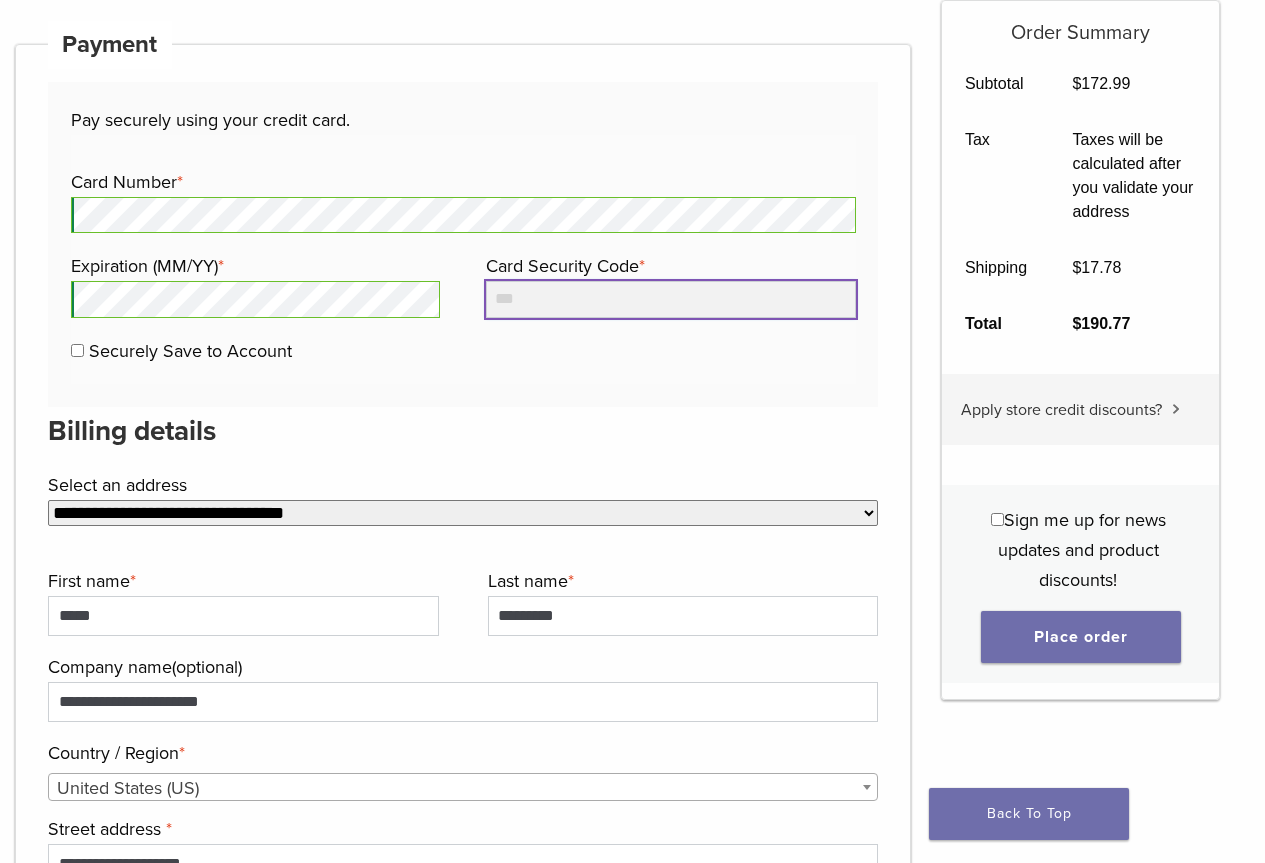 click on "Card Security Code  *" at bounding box center [670, 299] 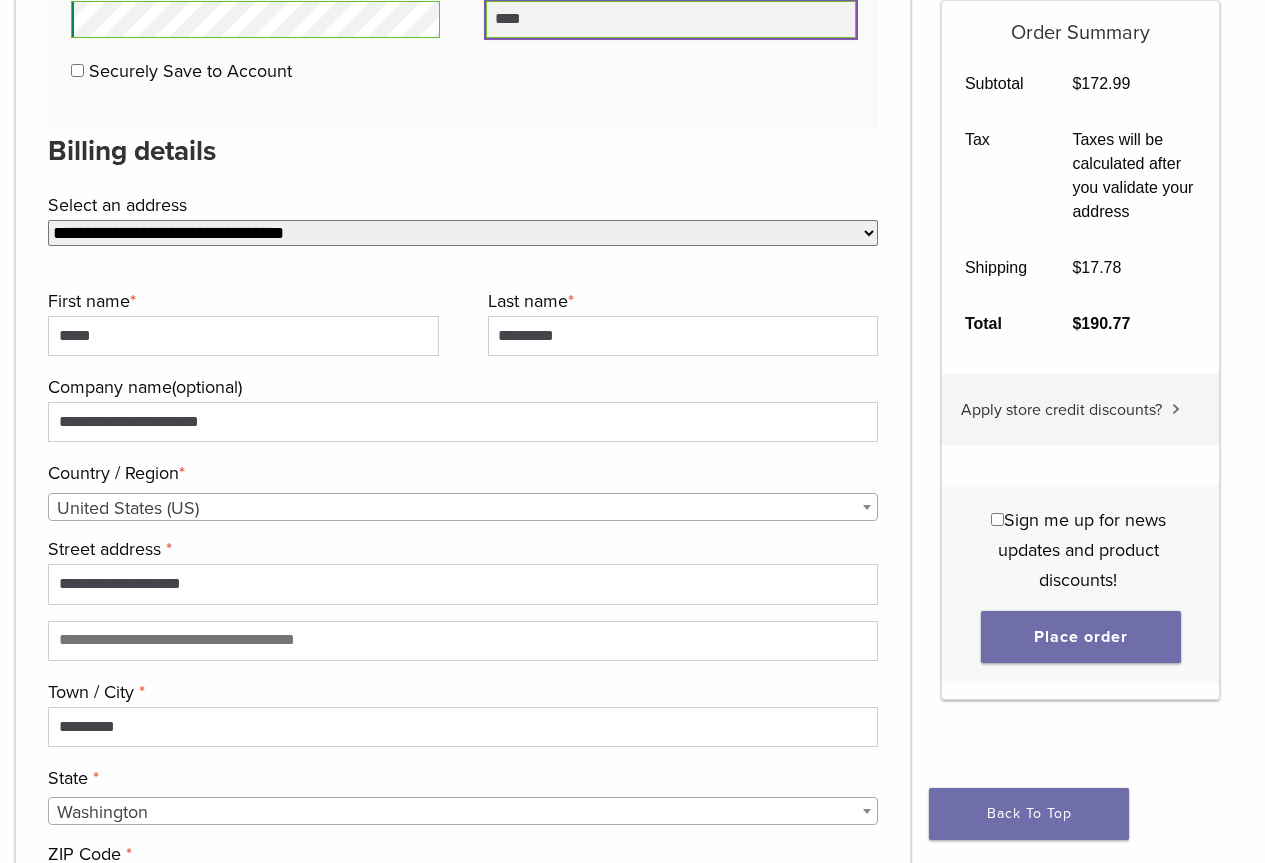 scroll, scrollTop: 1300, scrollLeft: 0, axis: vertical 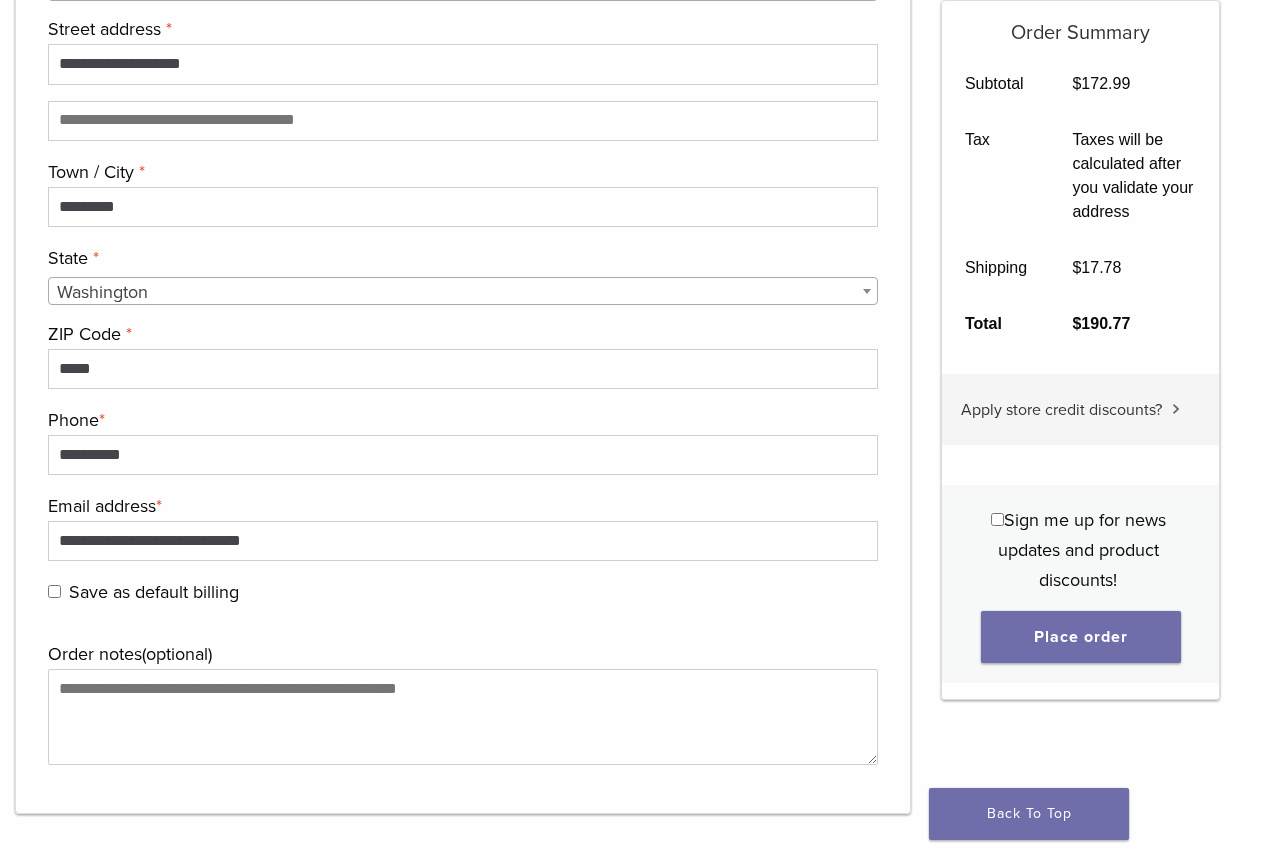 type on "****" 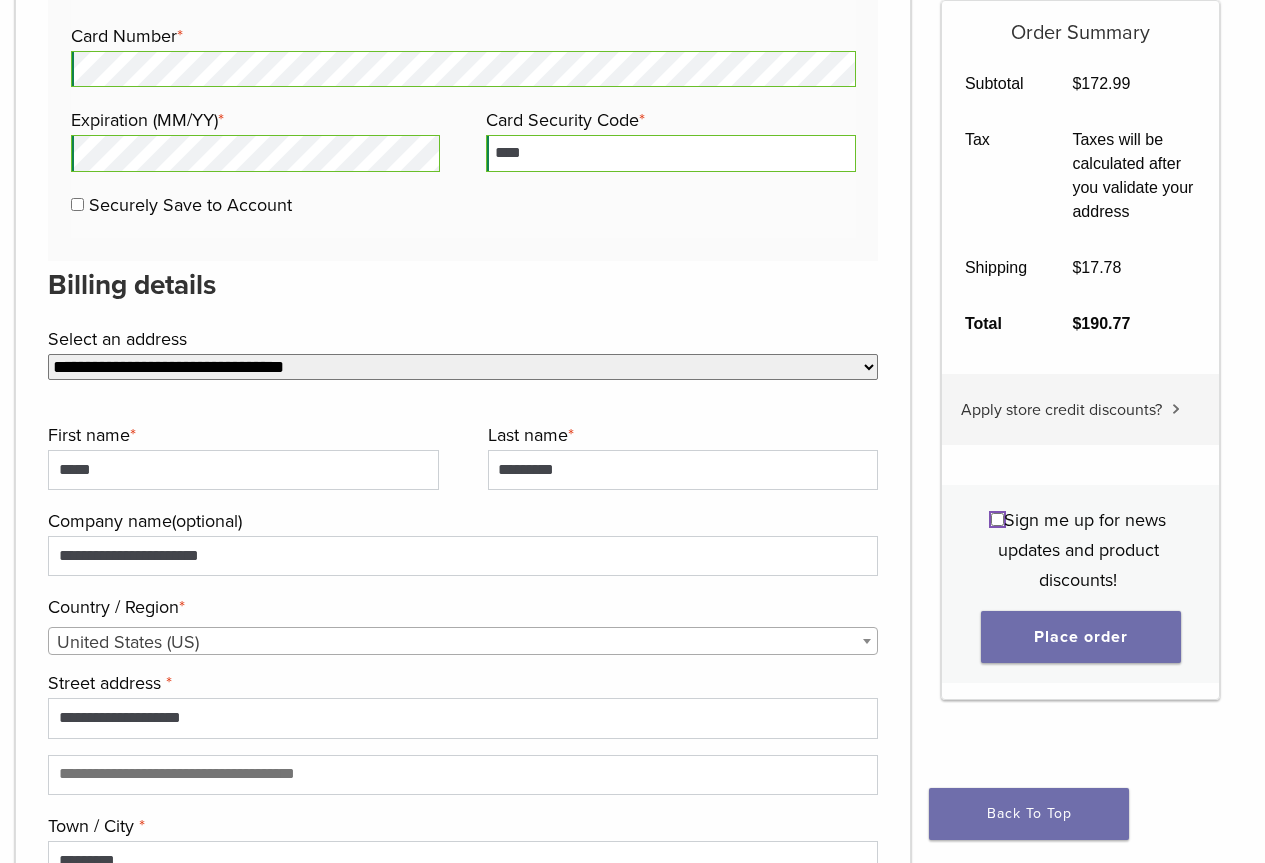scroll, scrollTop: 1200, scrollLeft: 0, axis: vertical 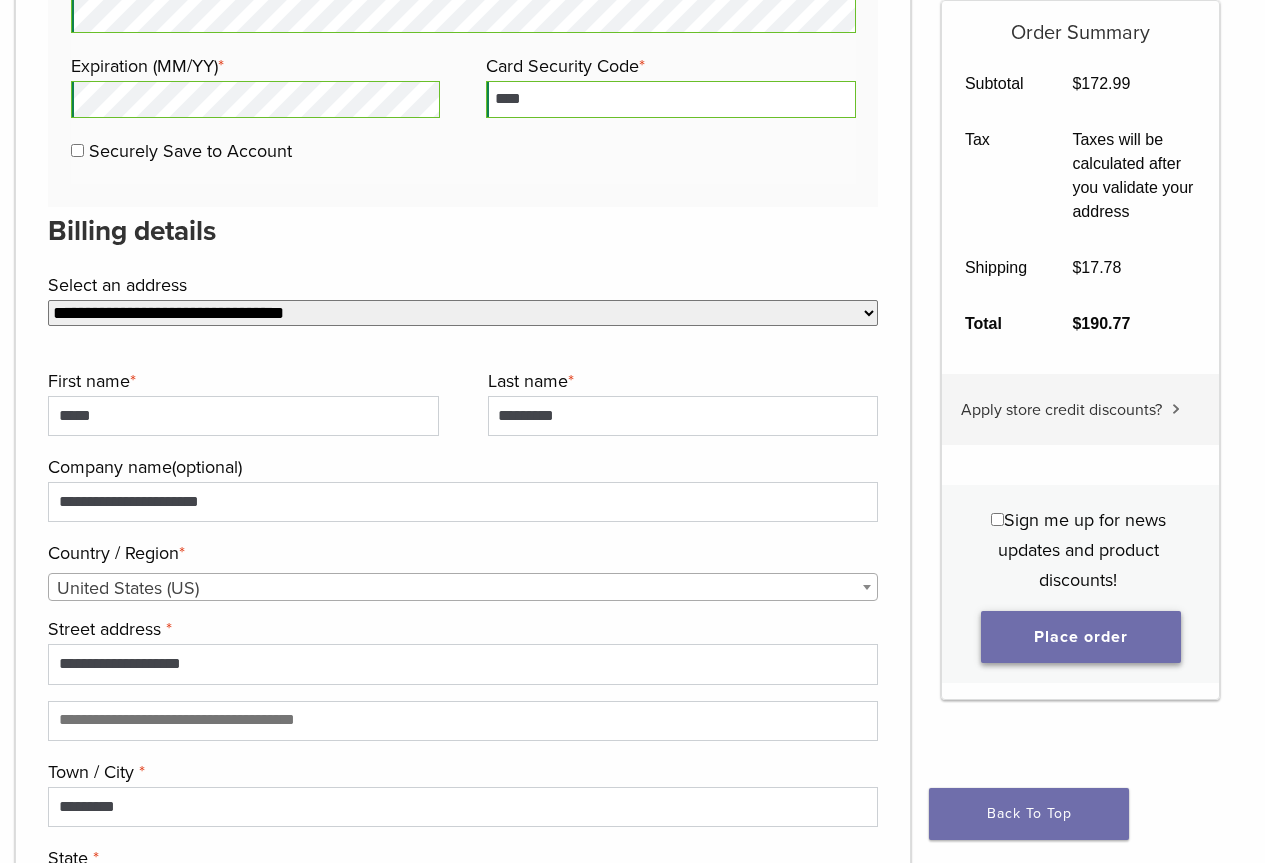 click on "Place order" at bounding box center [1081, 637] 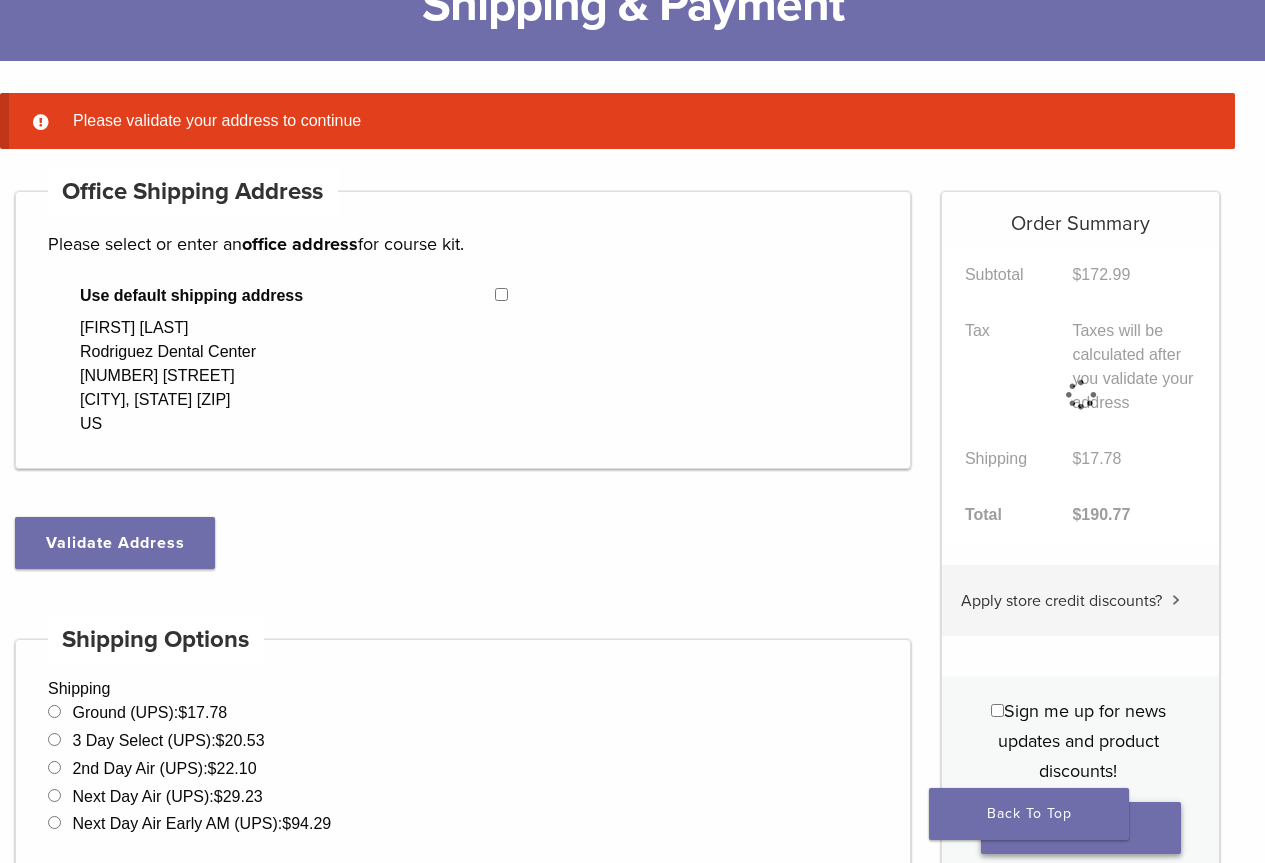 scroll, scrollTop: 158, scrollLeft: 0, axis: vertical 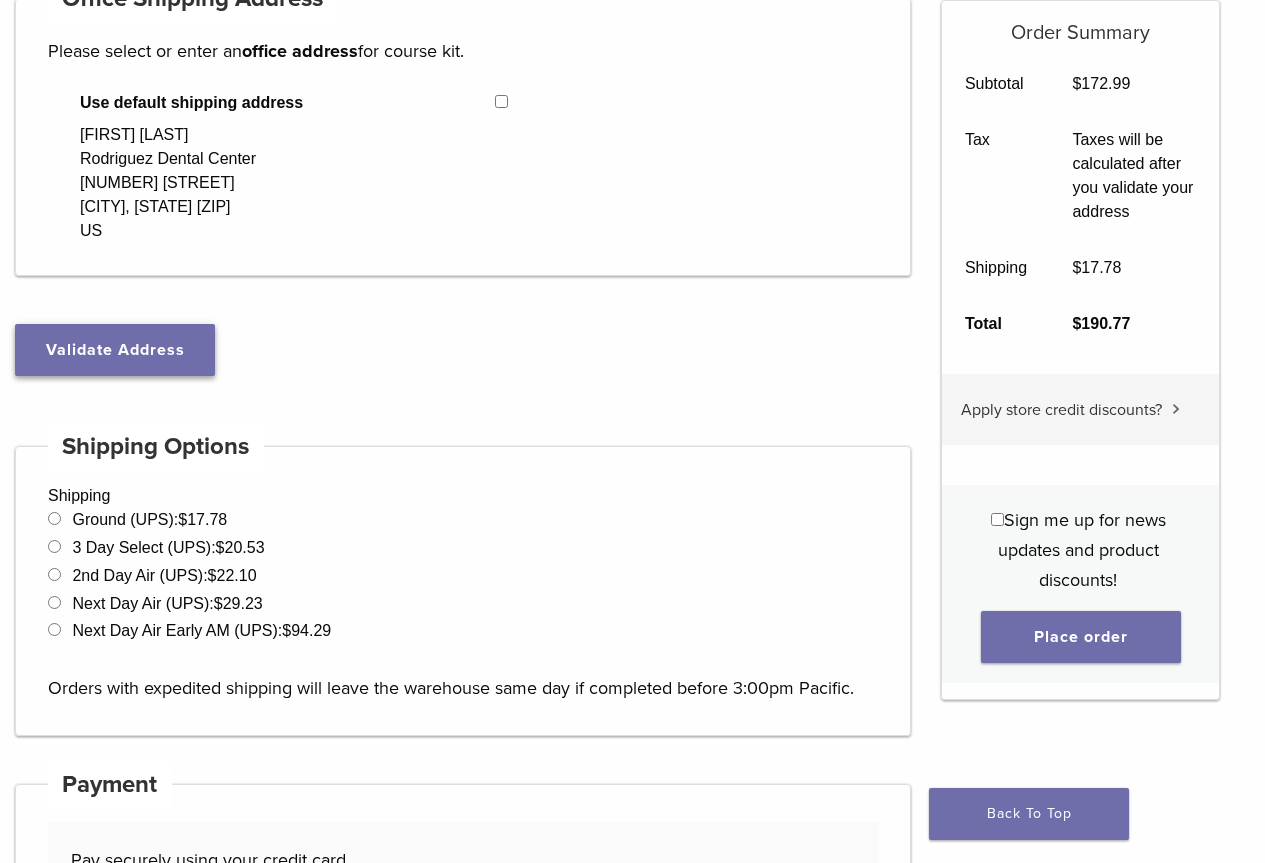 click on "Validate Address" at bounding box center [115, 350] 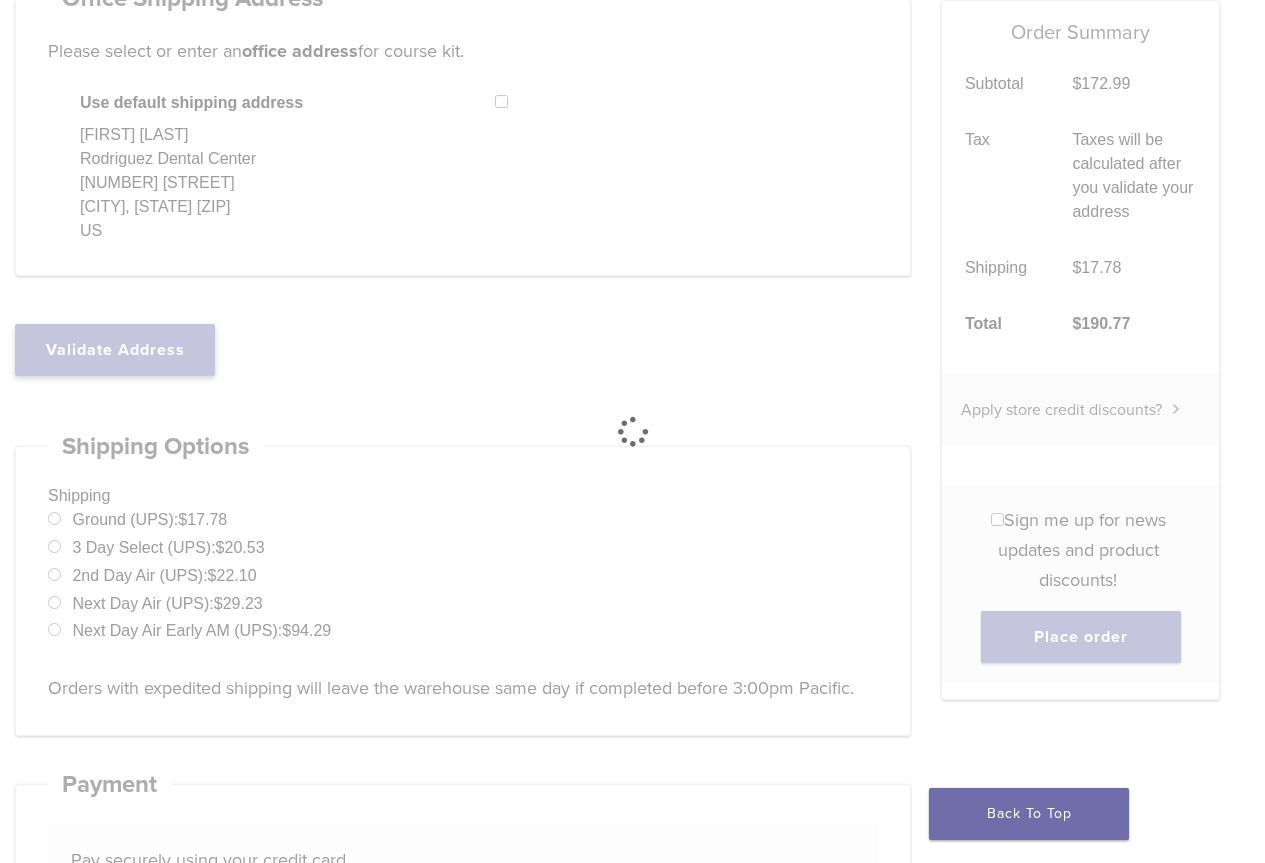 scroll, scrollTop: 260, scrollLeft: 0, axis: vertical 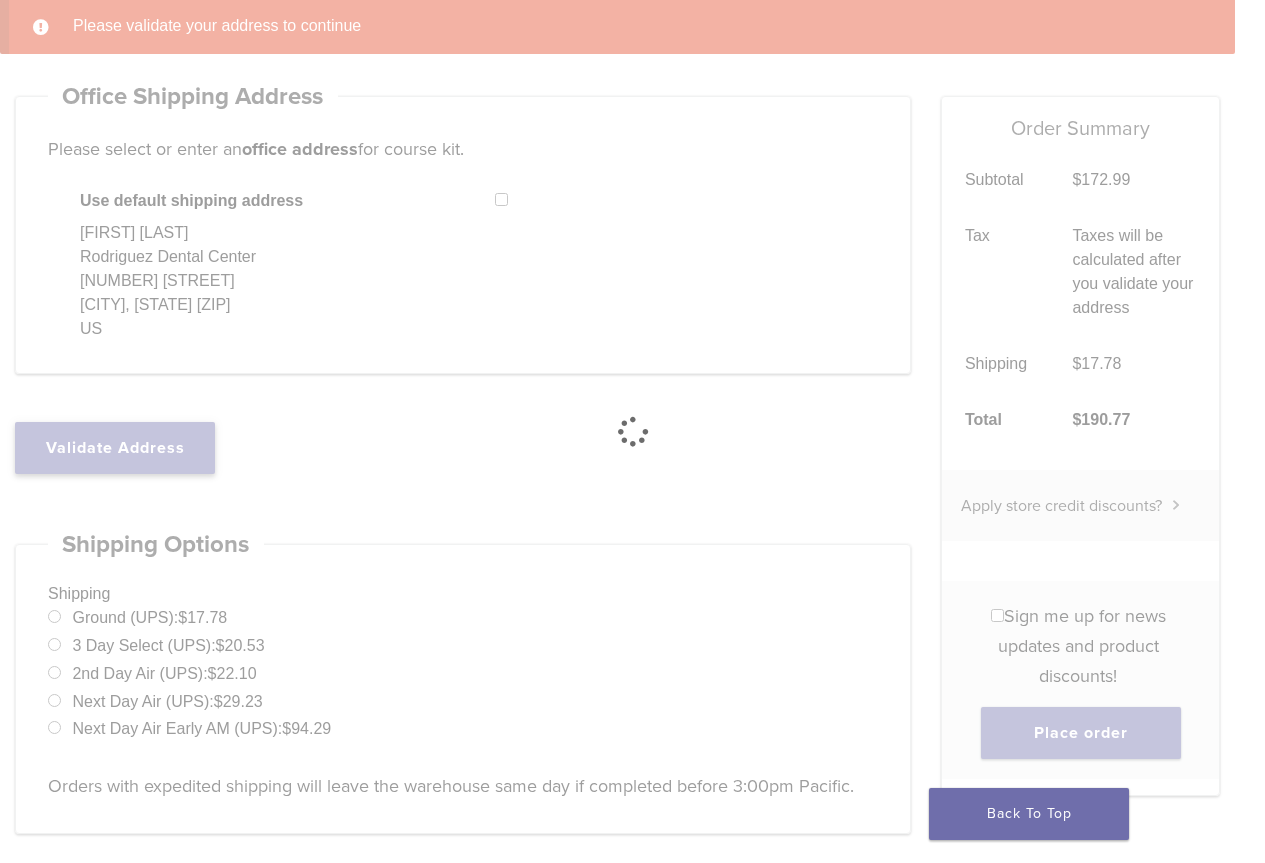 select on "**" 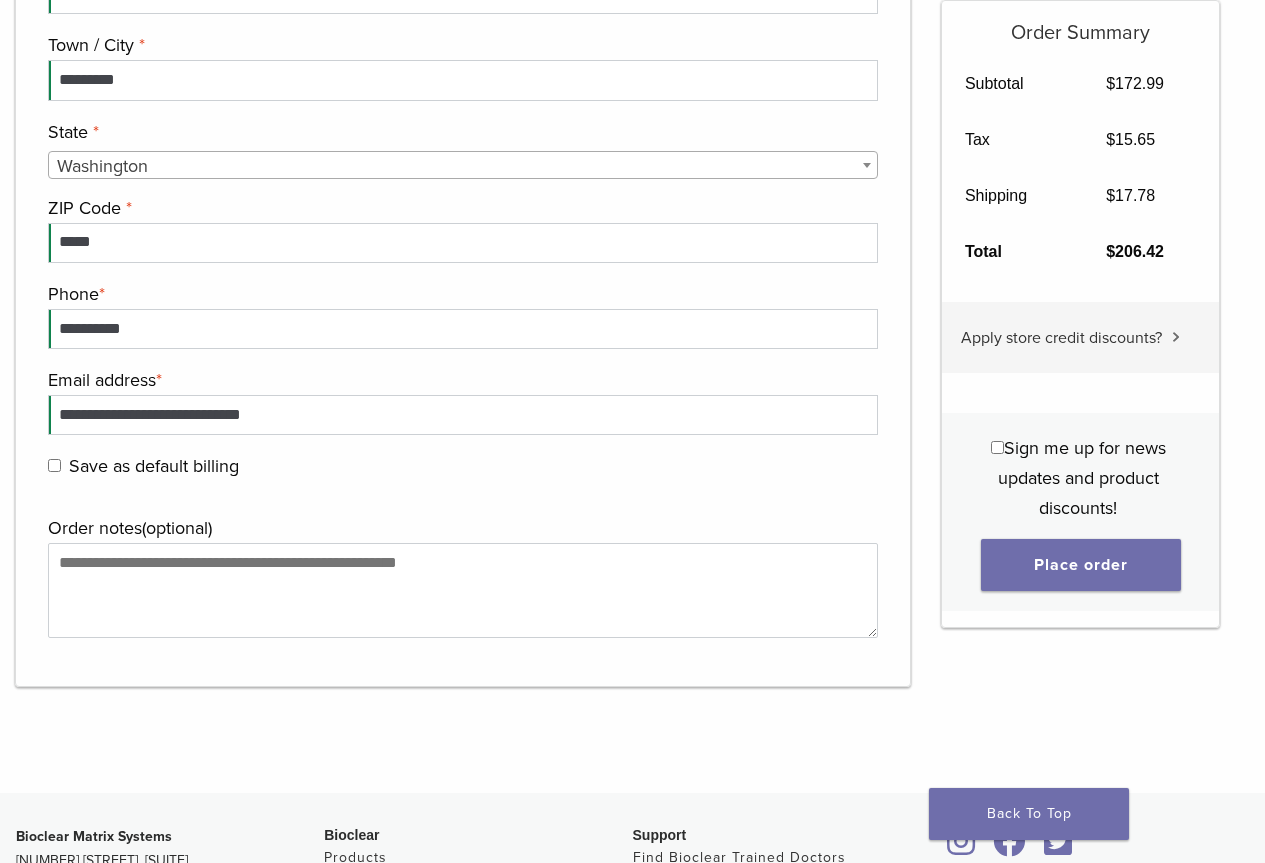 scroll, scrollTop: 1960, scrollLeft: 0, axis: vertical 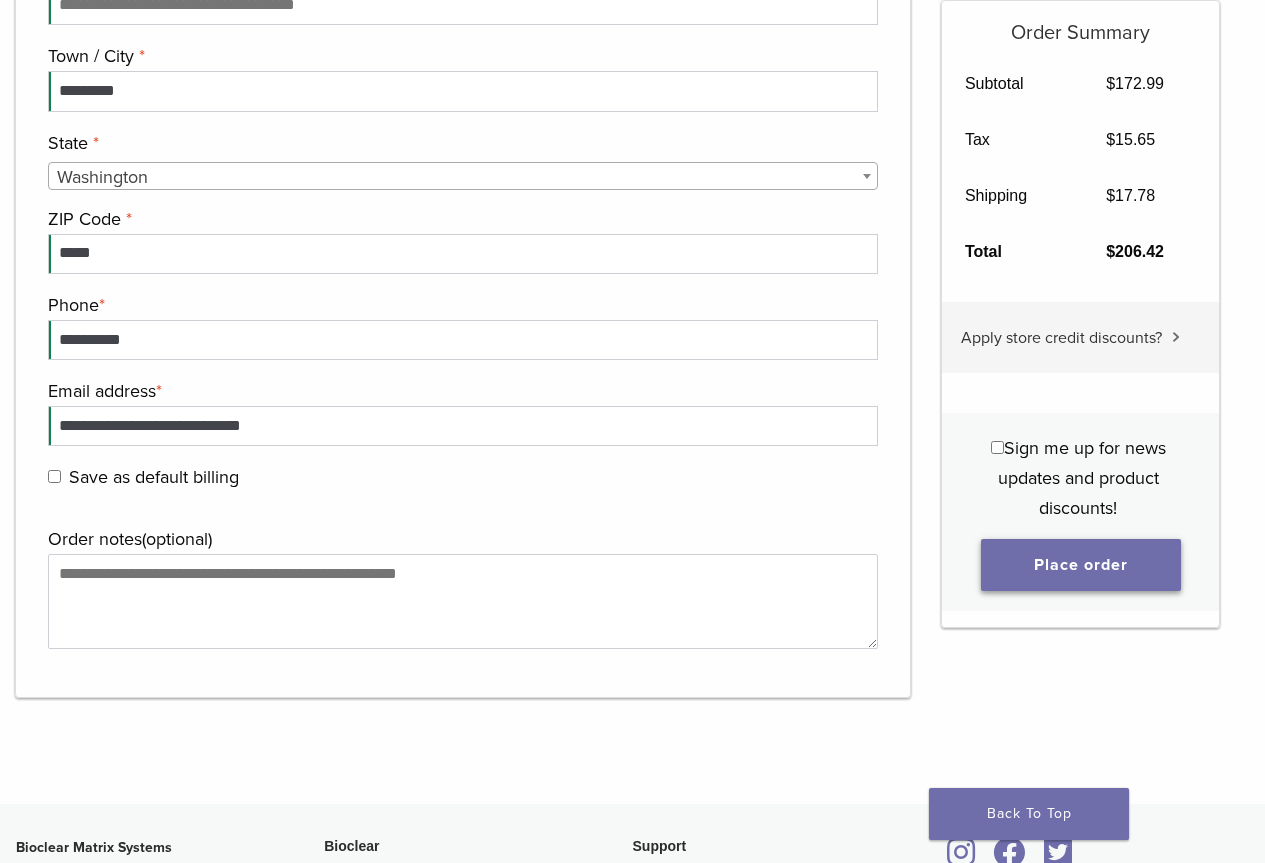 click on "Place order" at bounding box center (1081, 565) 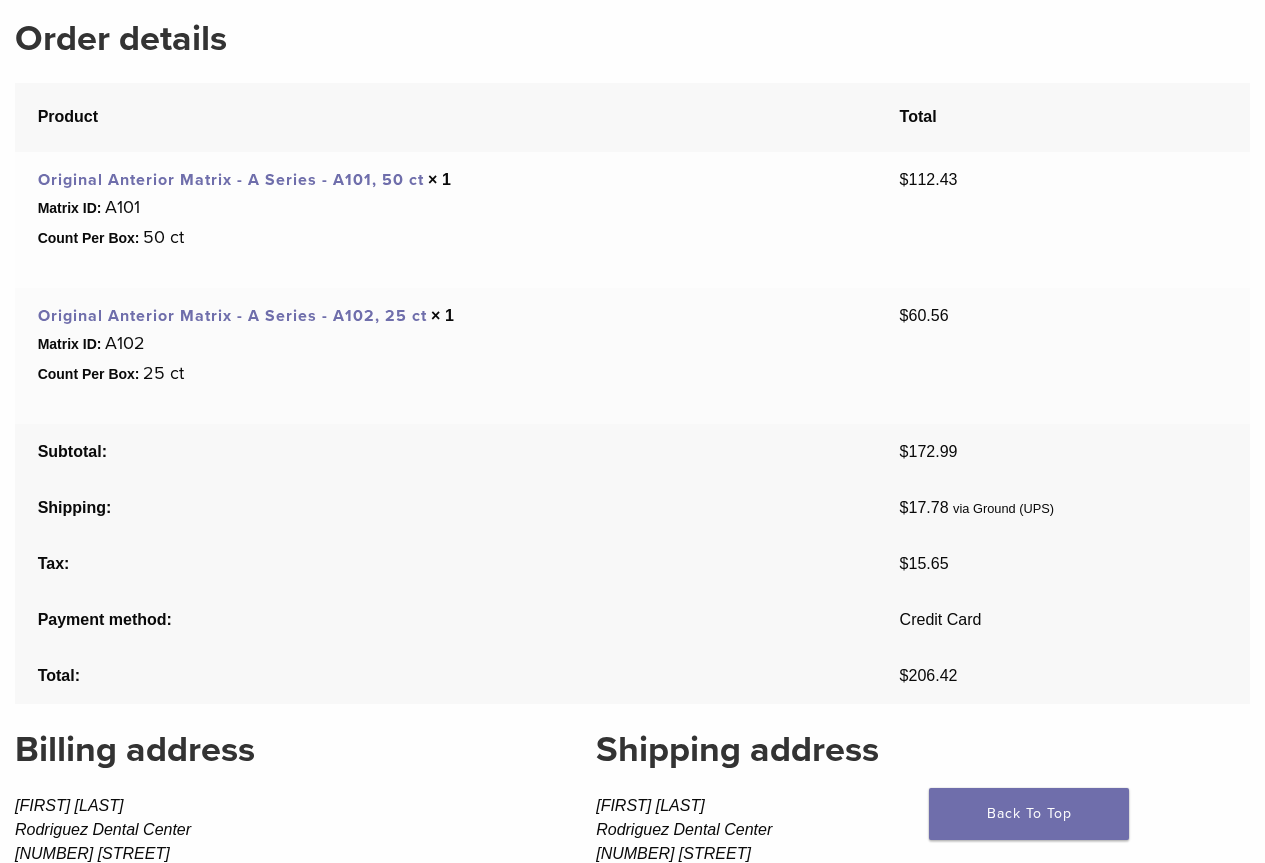 scroll, scrollTop: 700, scrollLeft: 0, axis: vertical 